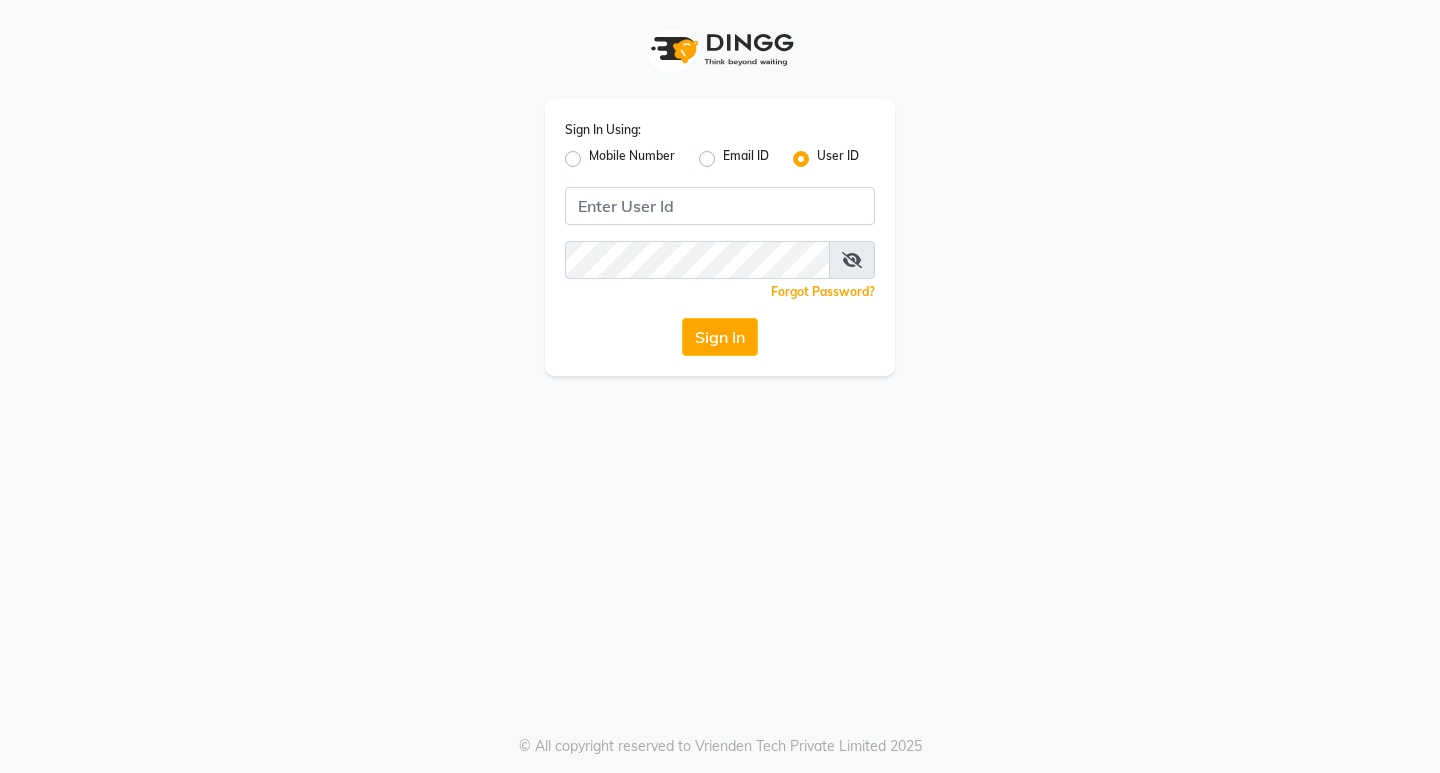 scroll, scrollTop: 0, scrollLeft: 0, axis: both 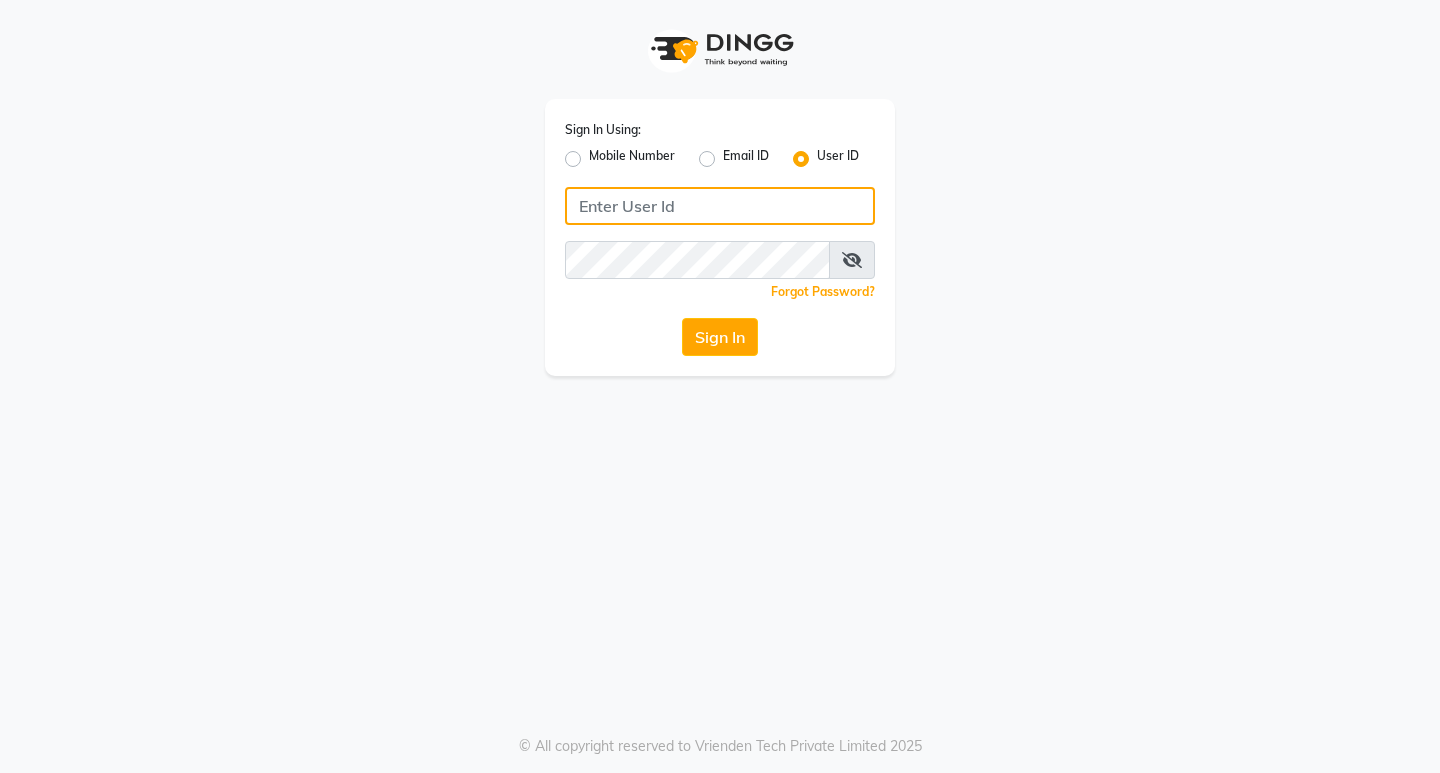 click 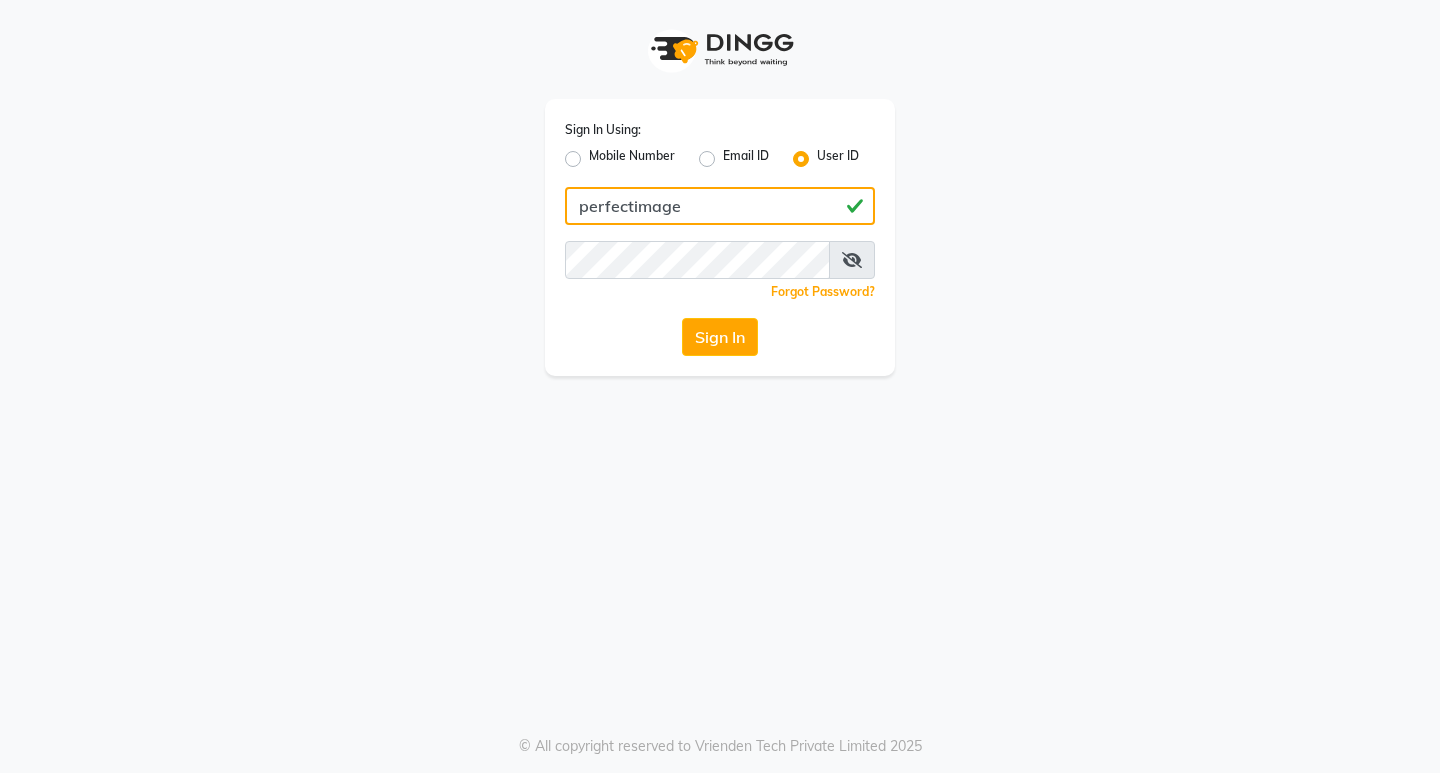 type on "perfectimage" 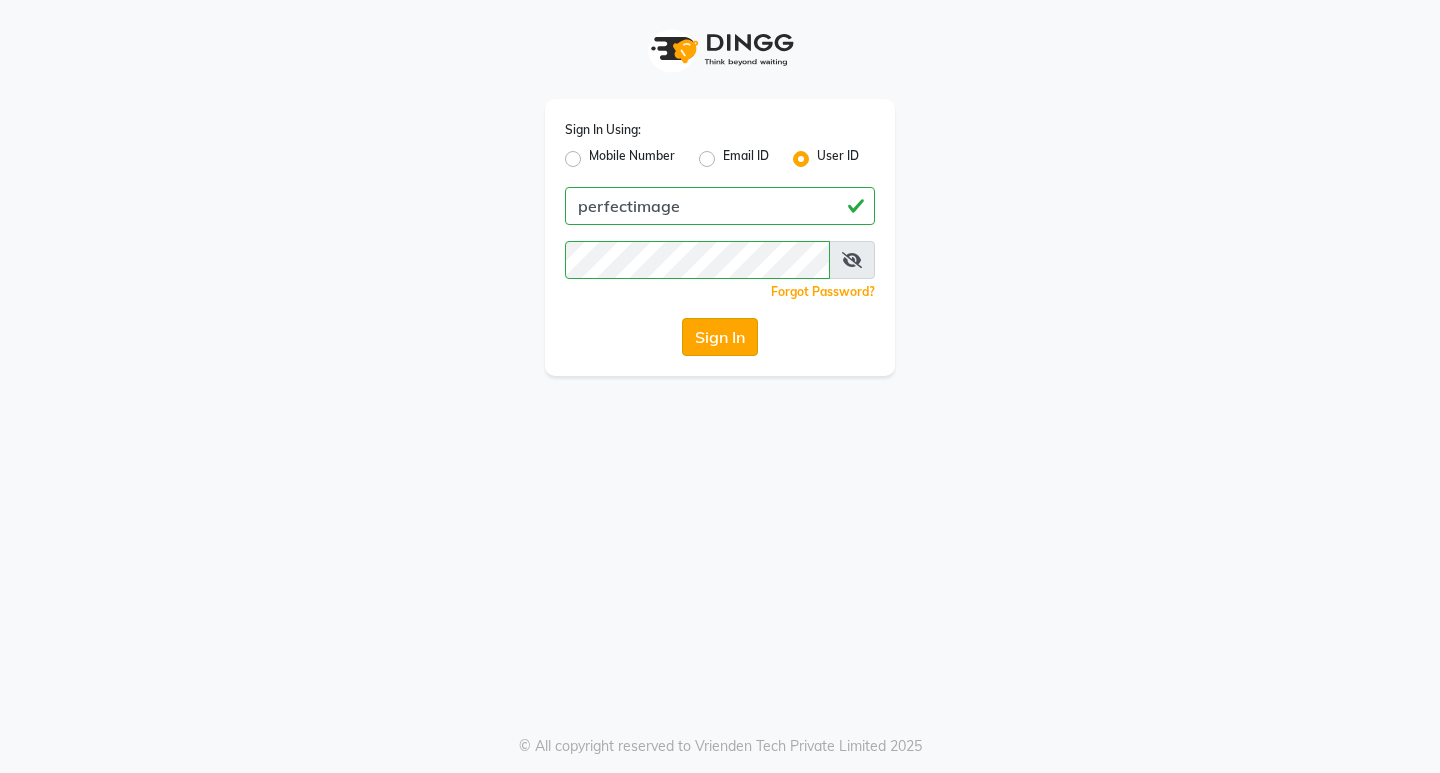 click on "Sign In" 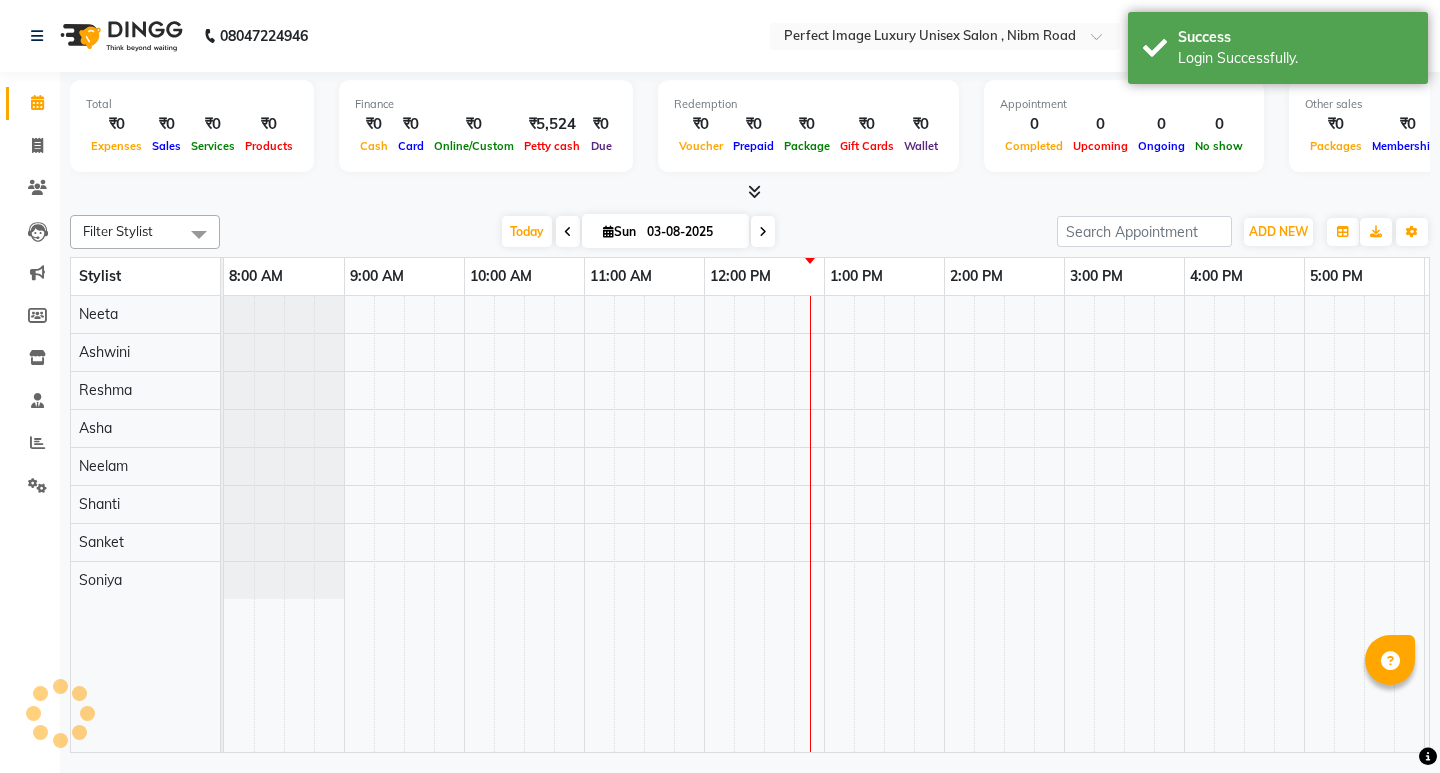 scroll, scrollTop: 0, scrollLeft: 0, axis: both 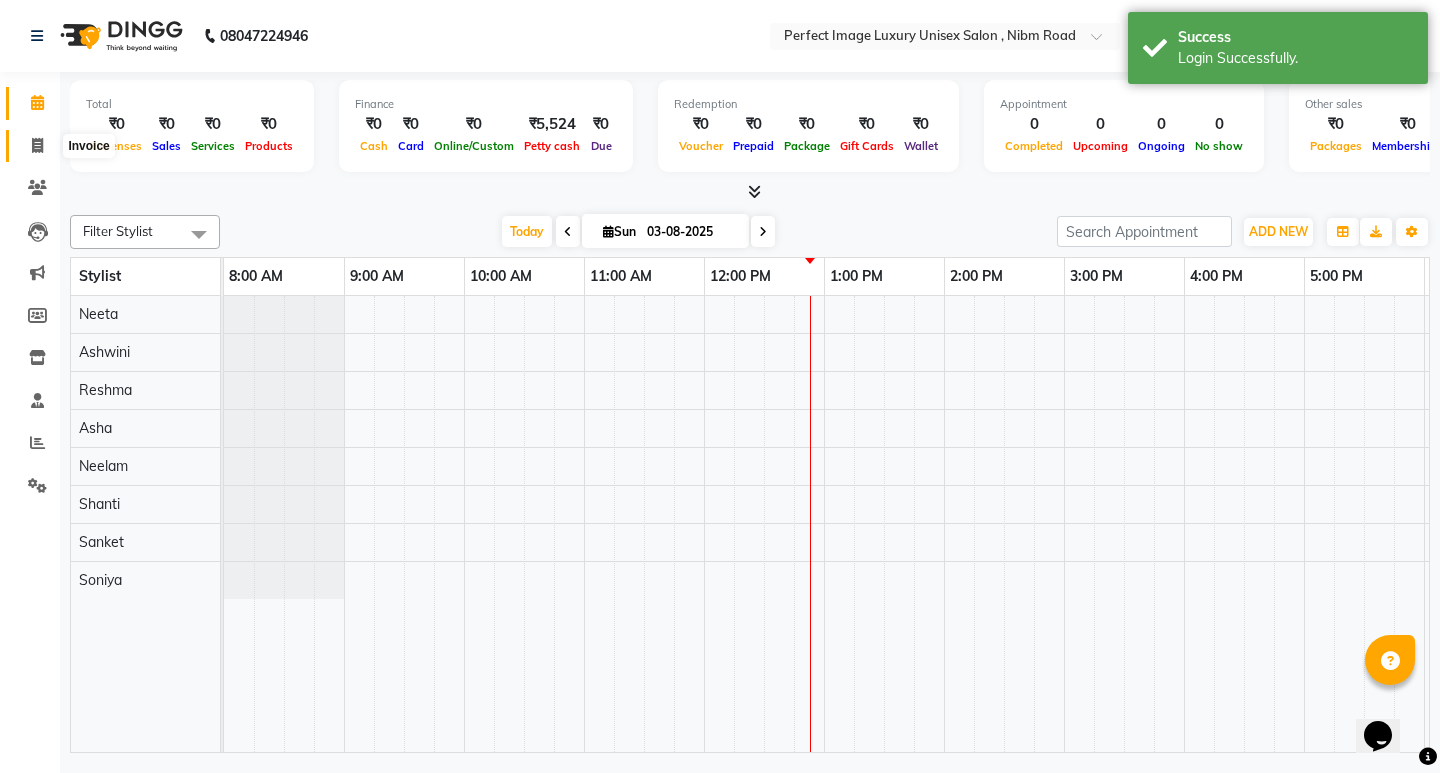 click 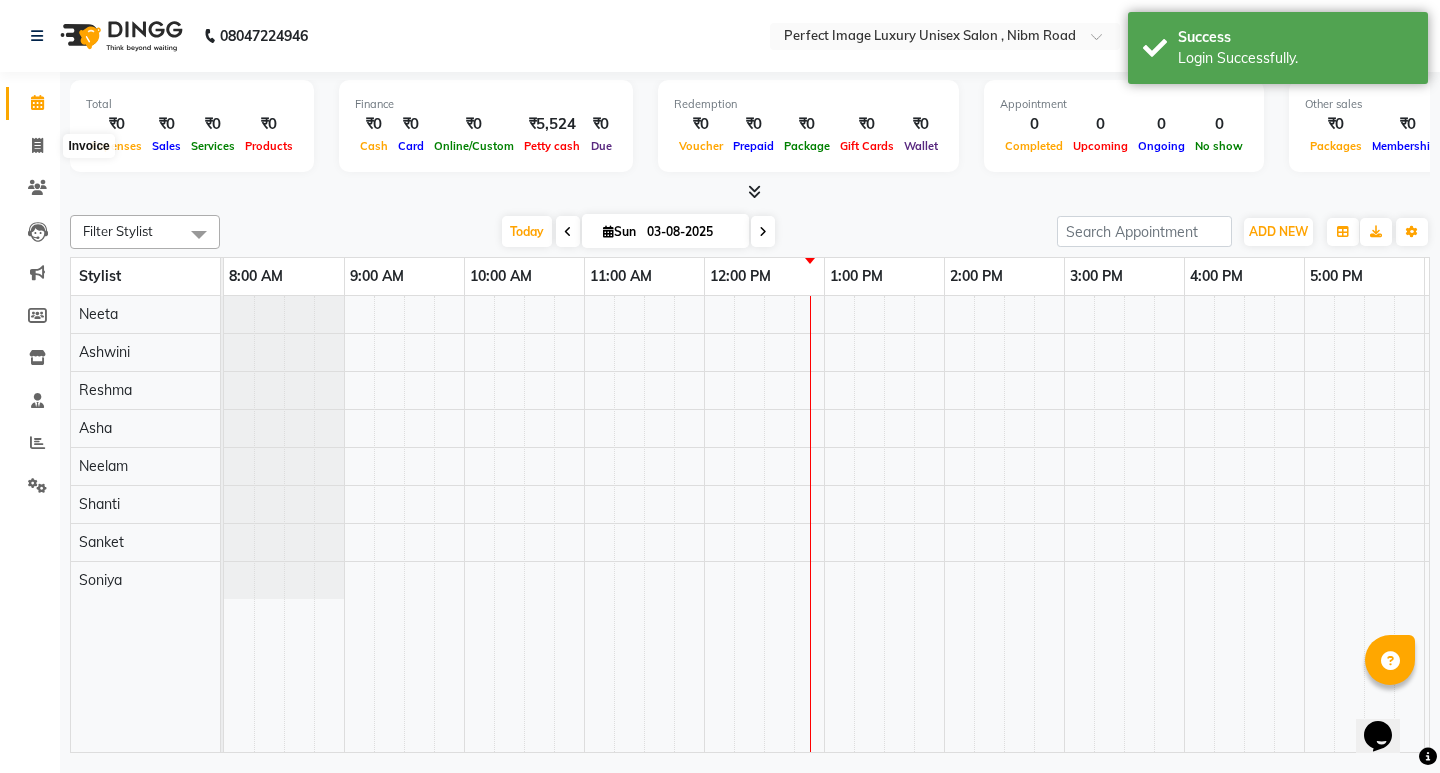 select on "5078" 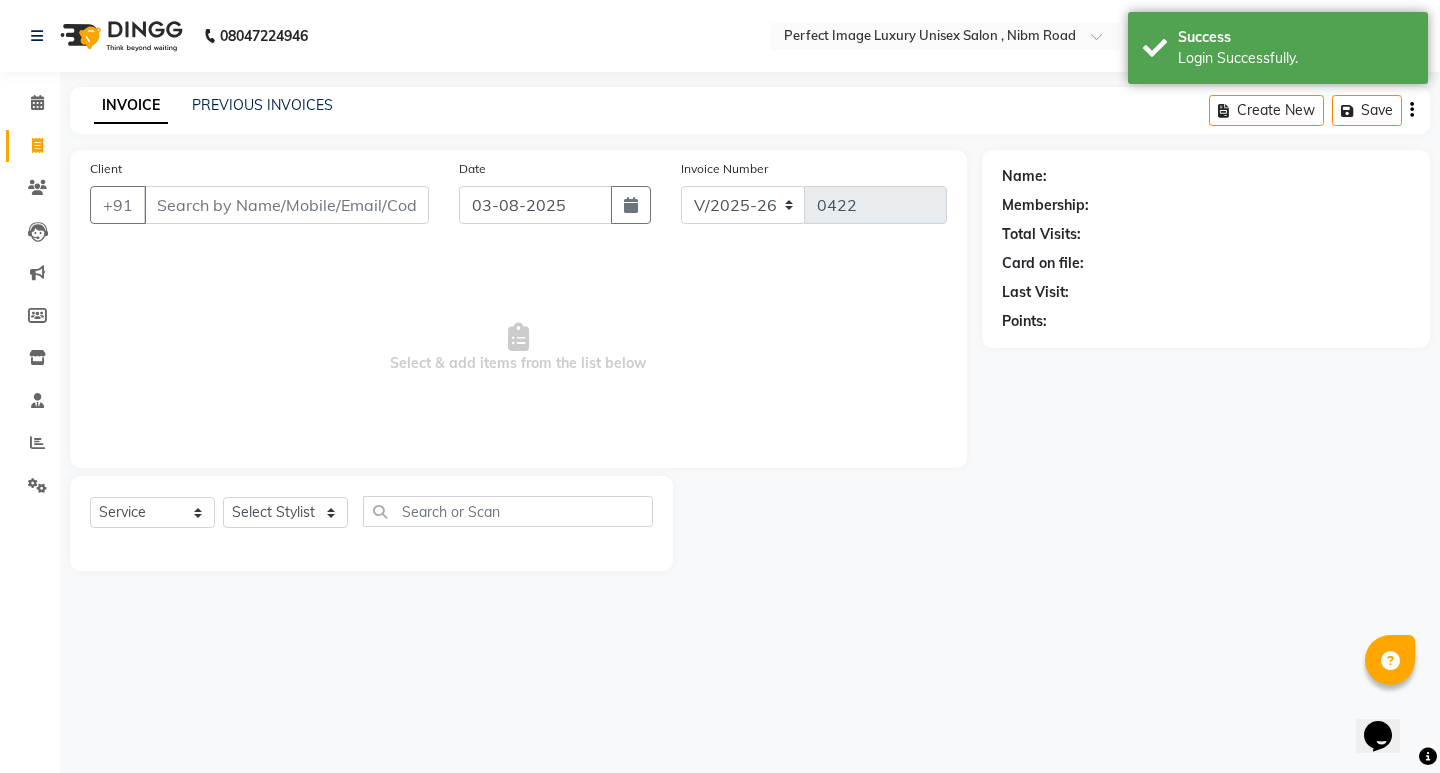 click on "Client" at bounding box center [286, 205] 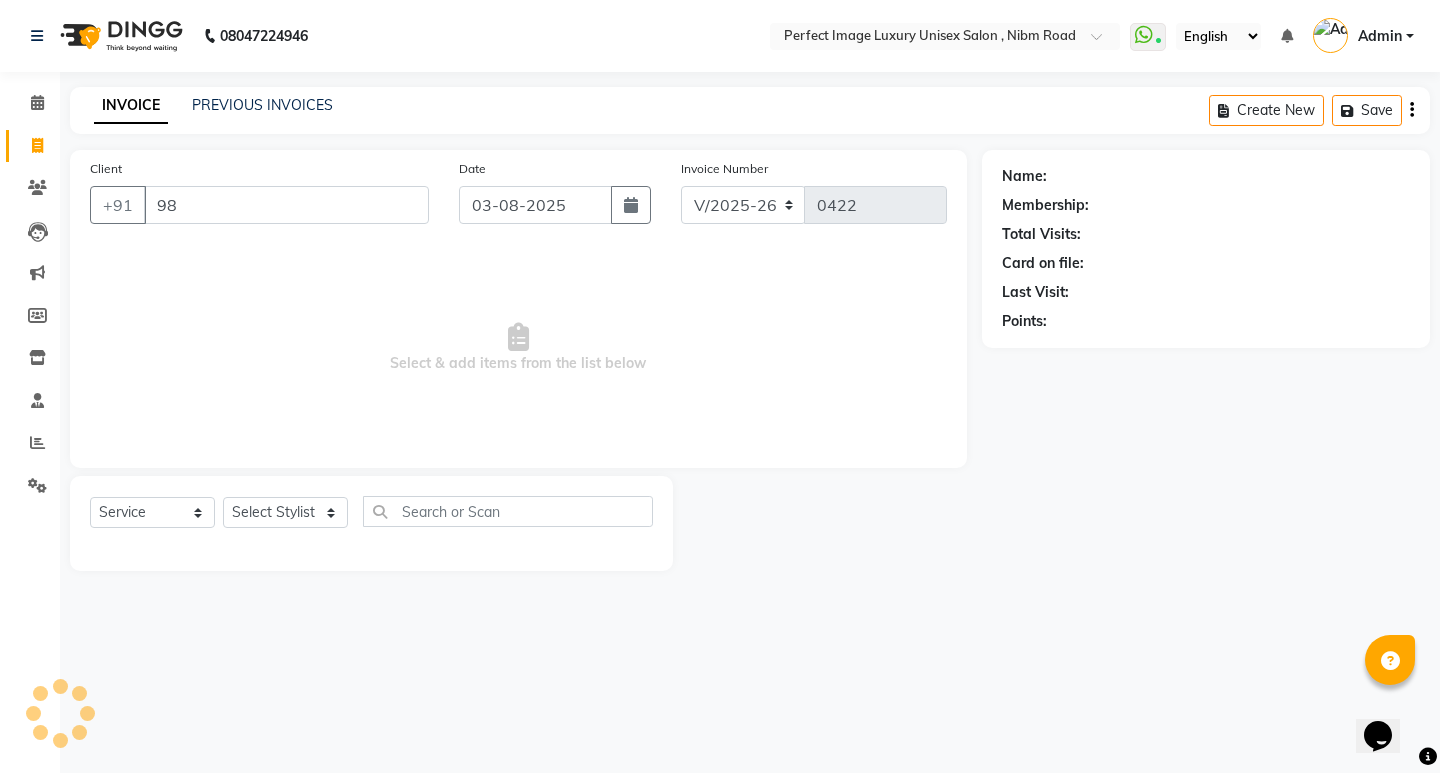 type on "9" 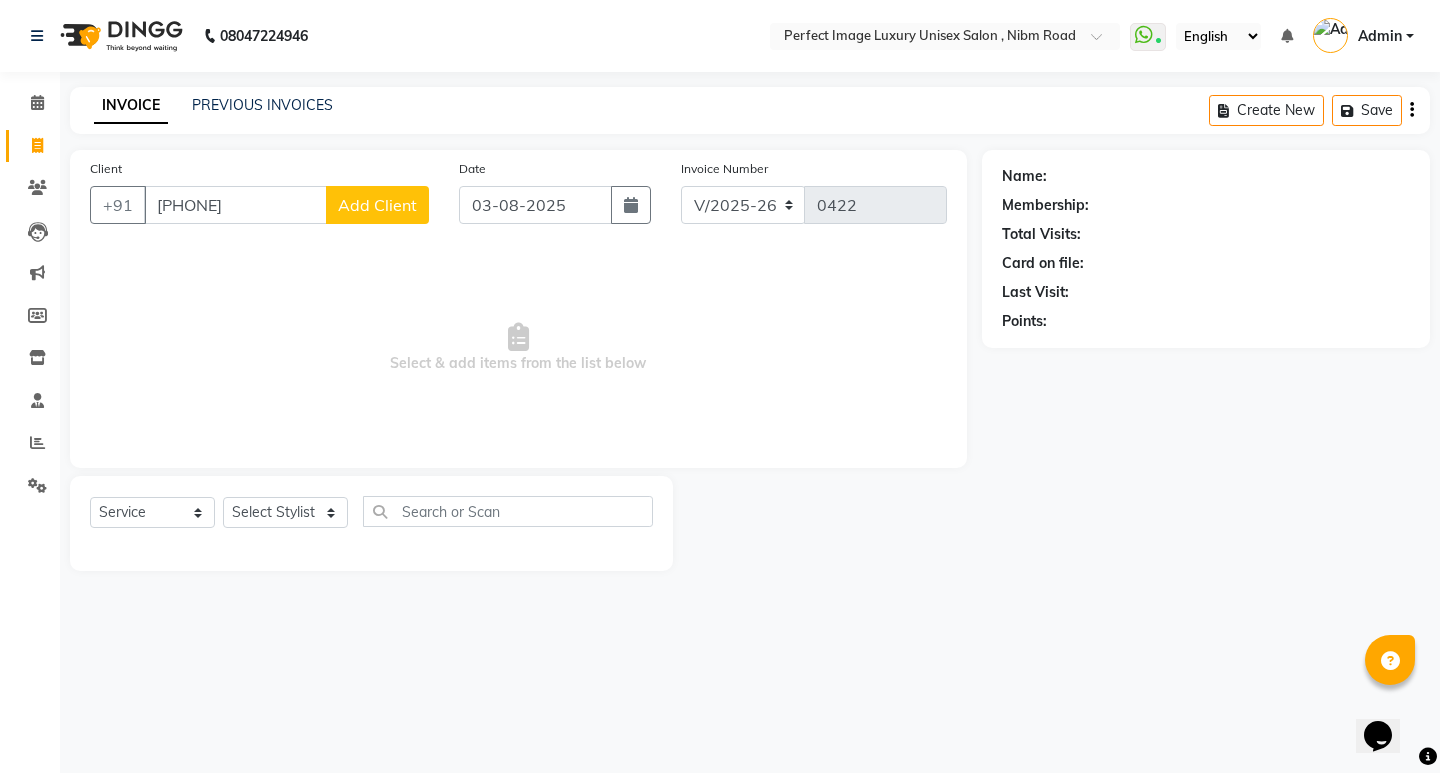 type on "[PHONE]" 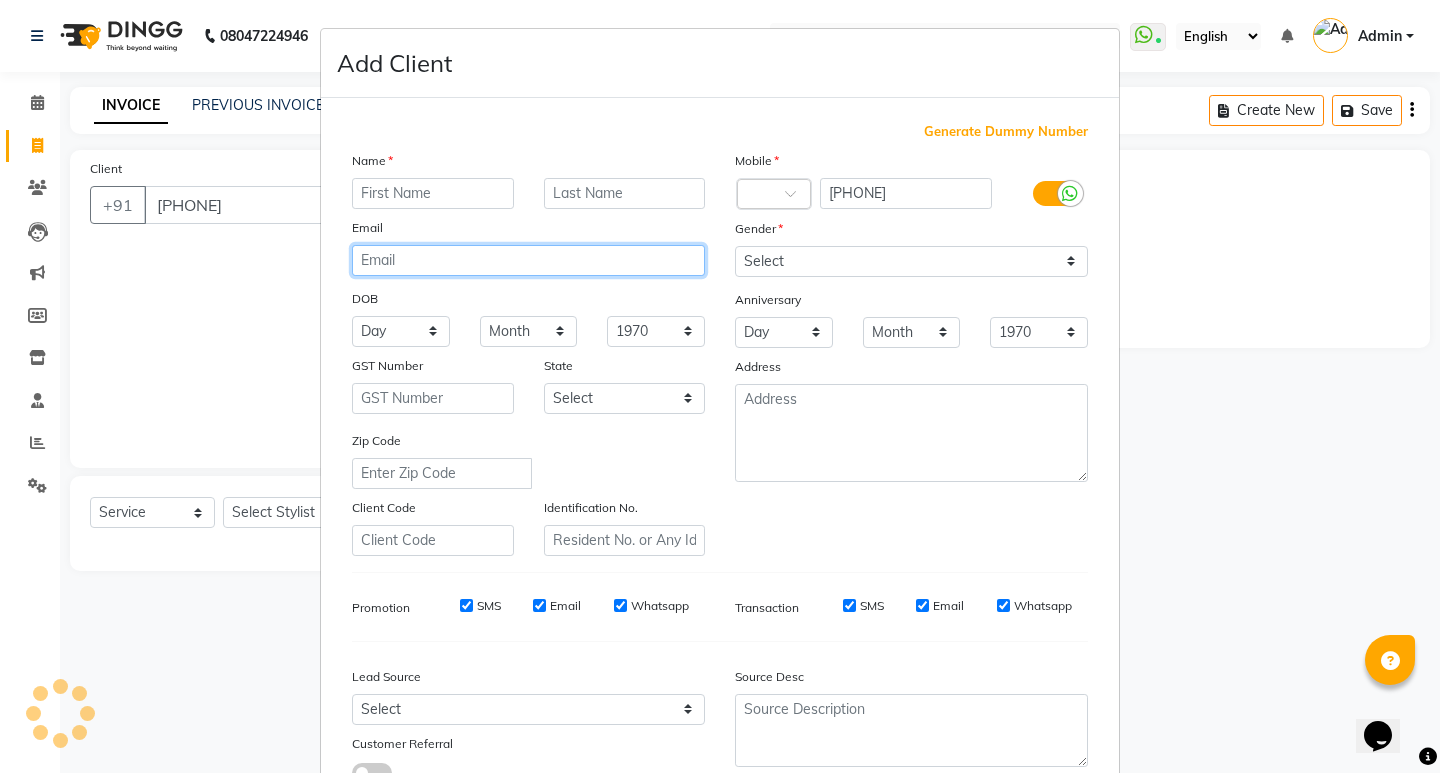 click at bounding box center [528, 260] 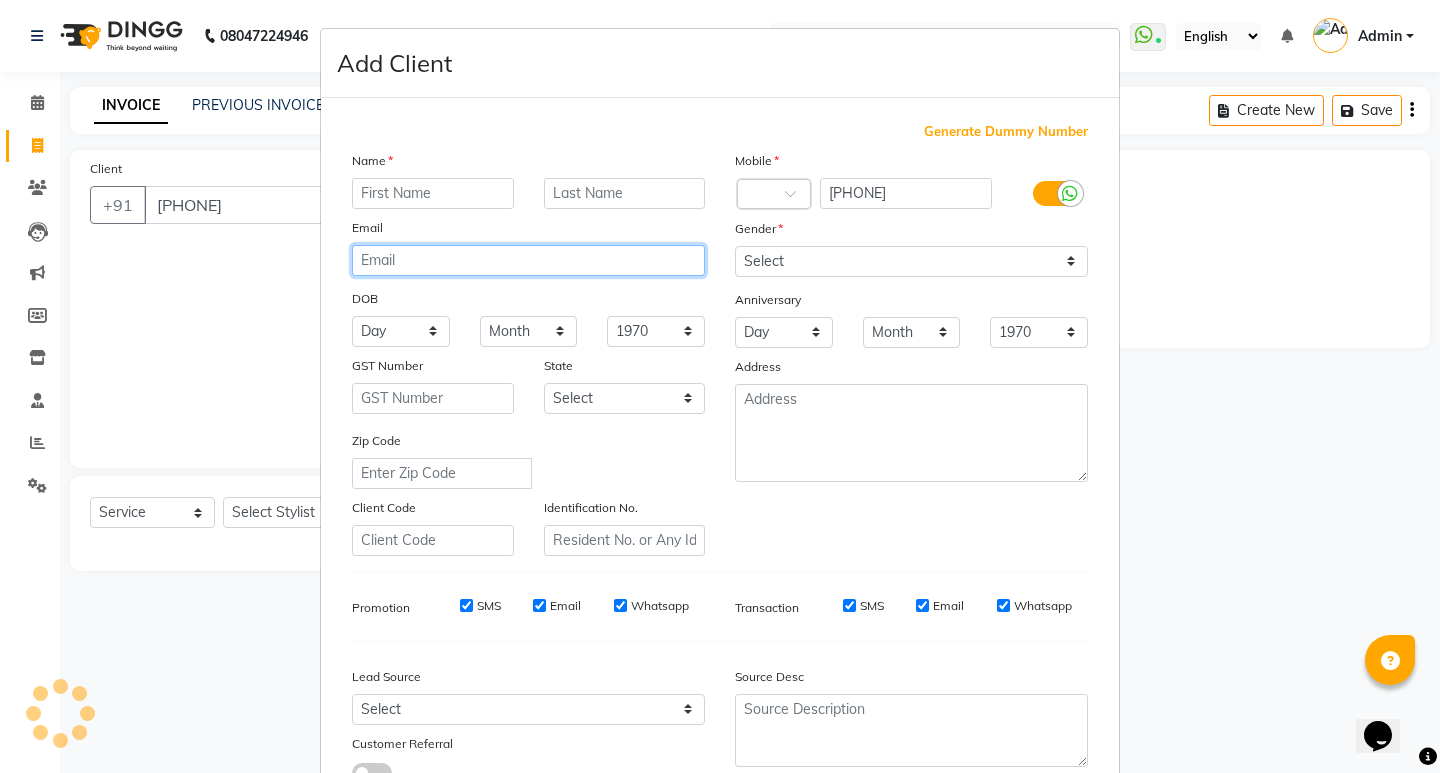 click at bounding box center [528, 260] 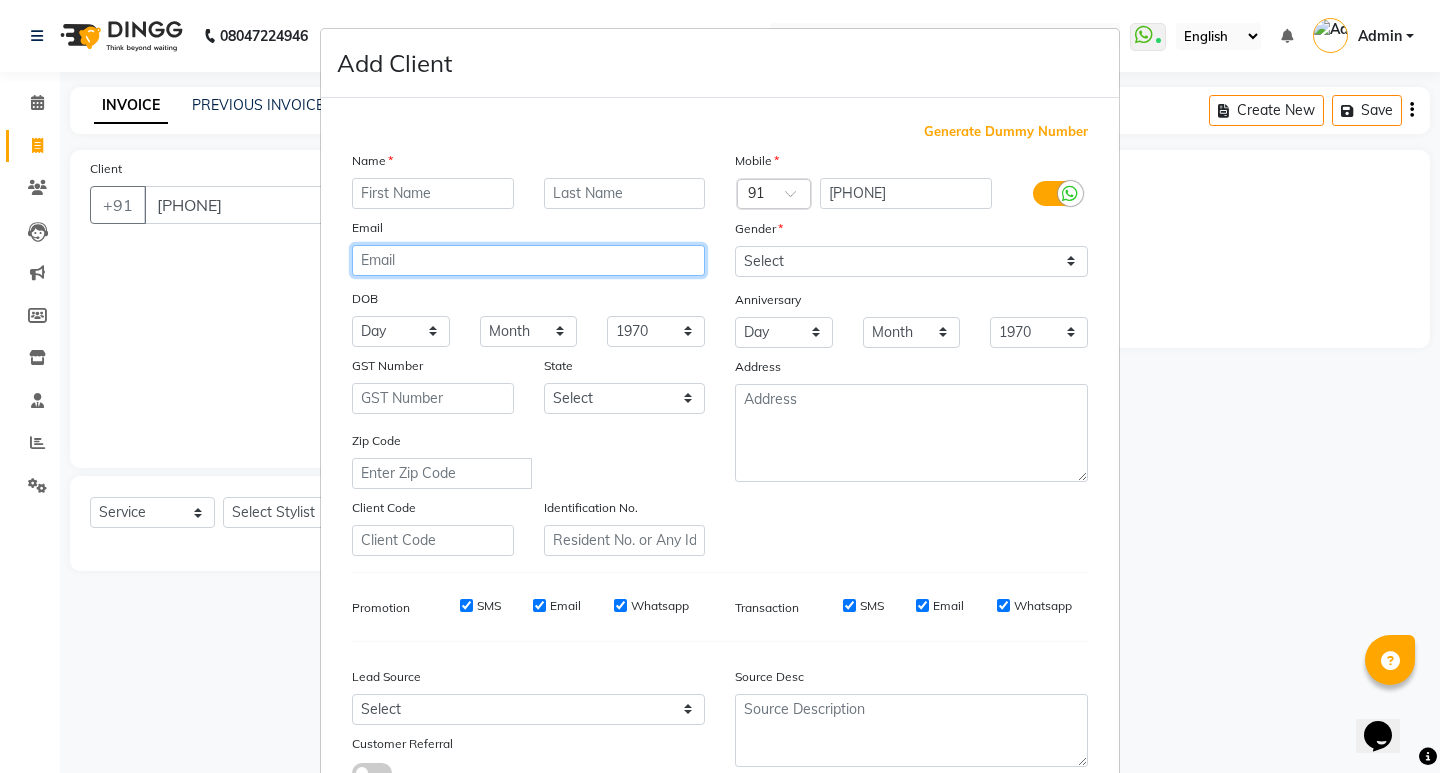 click at bounding box center (528, 260) 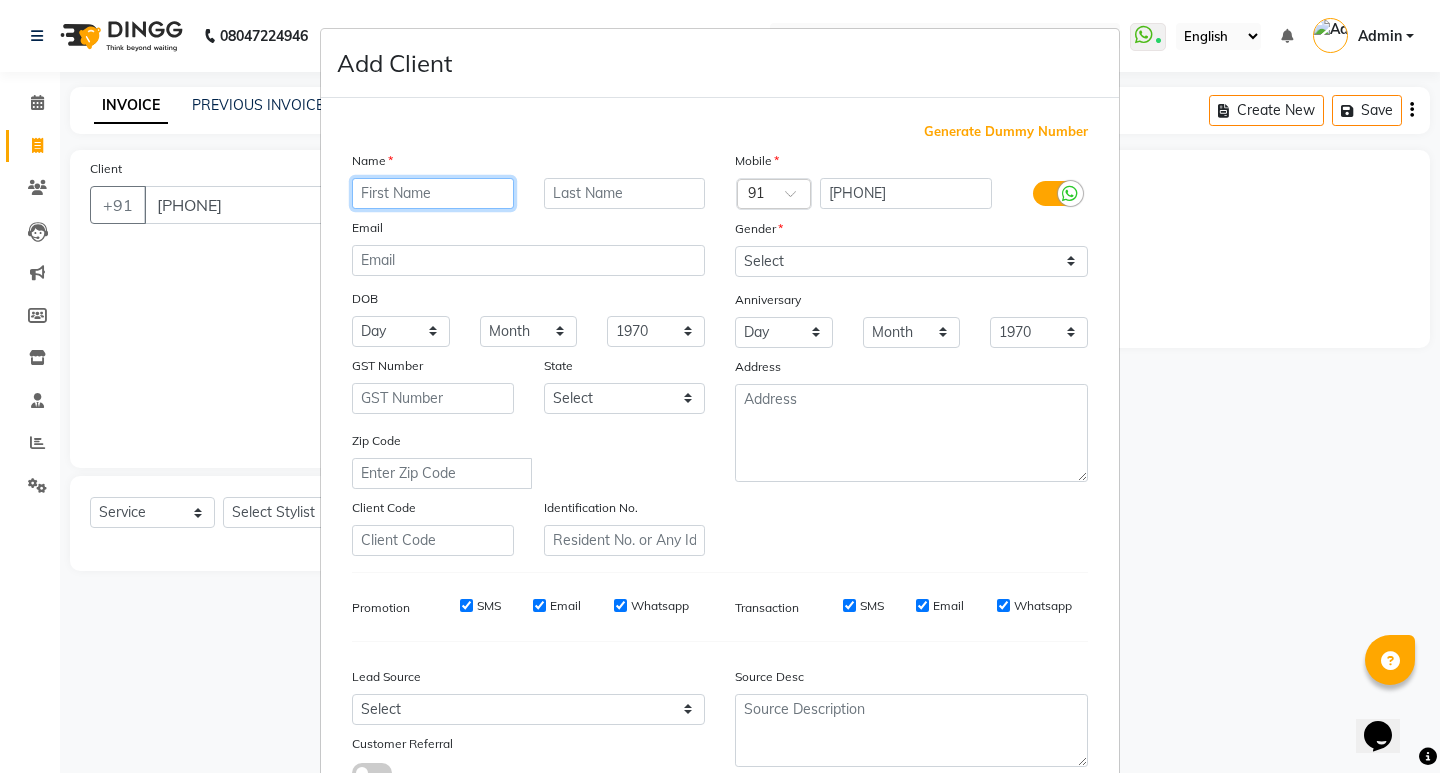 click at bounding box center [433, 193] 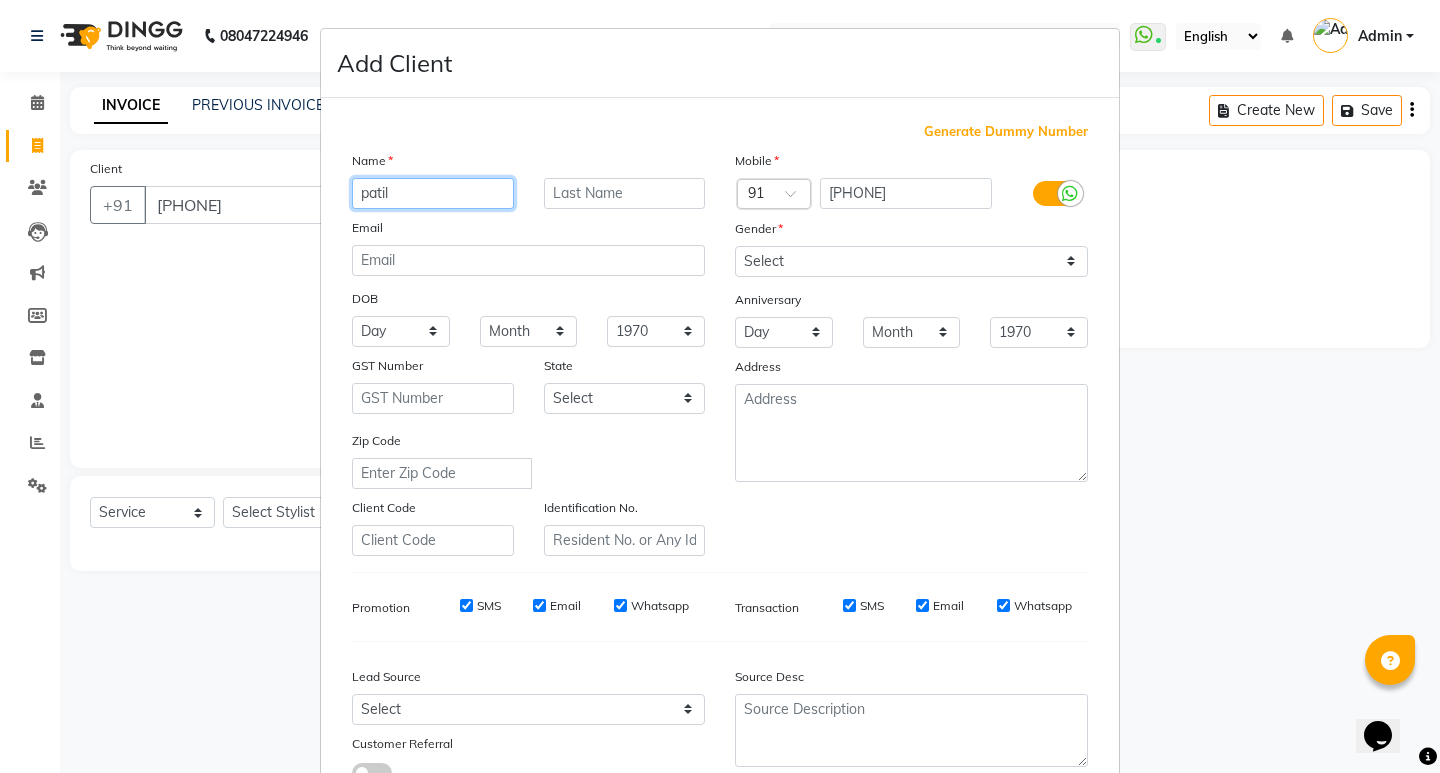 type on "patil" 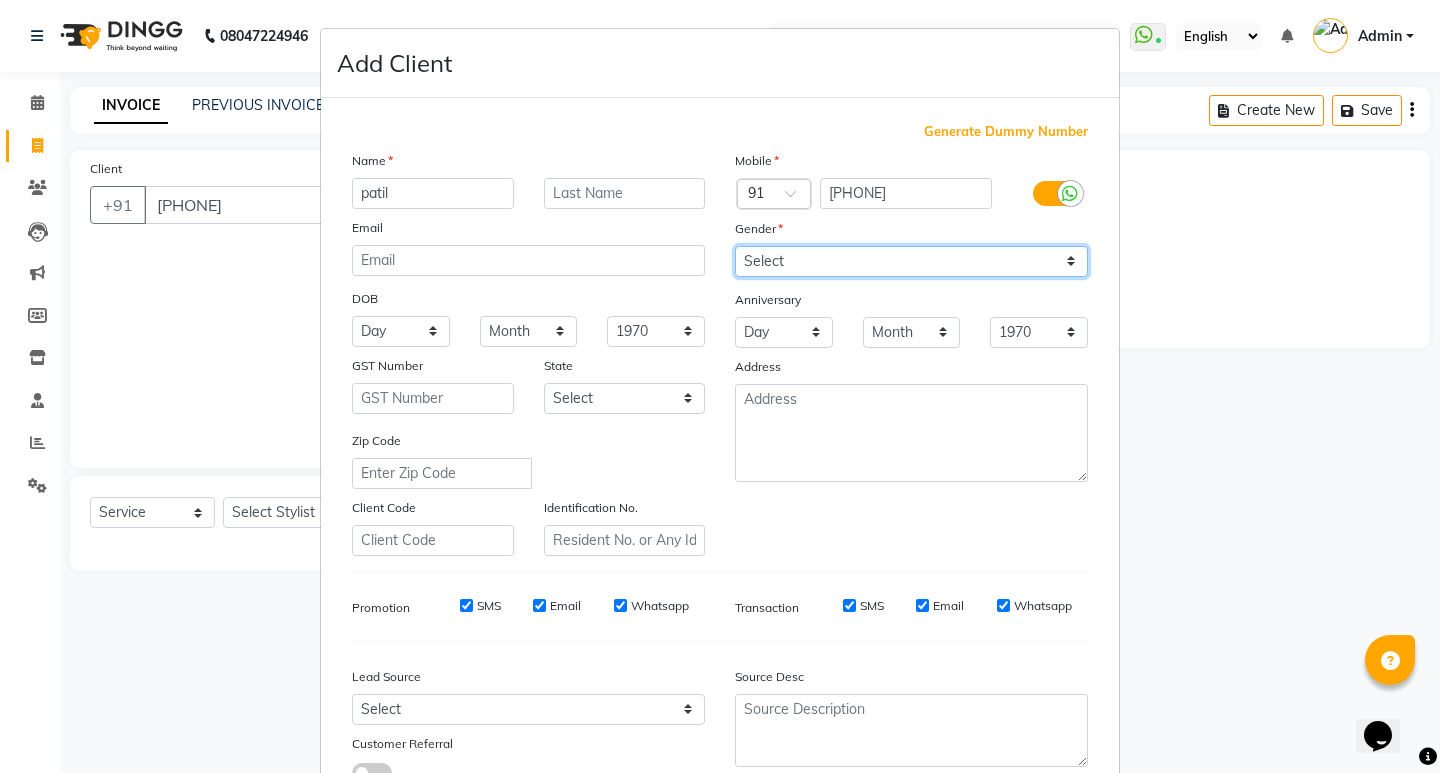 click on "Select Male Female Other Prefer Not To Say" at bounding box center [911, 261] 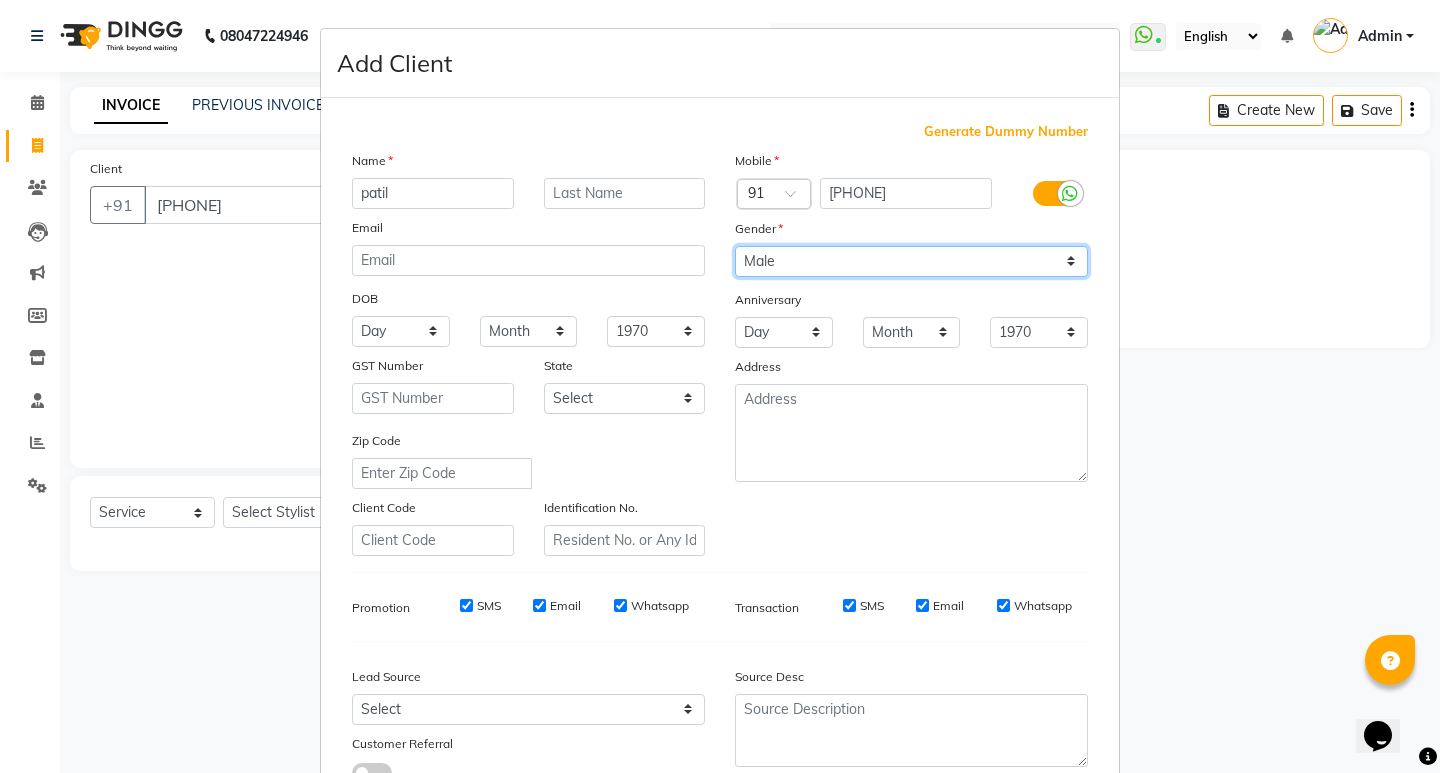 click on "Select Male Female Other Prefer Not To Say" at bounding box center (911, 261) 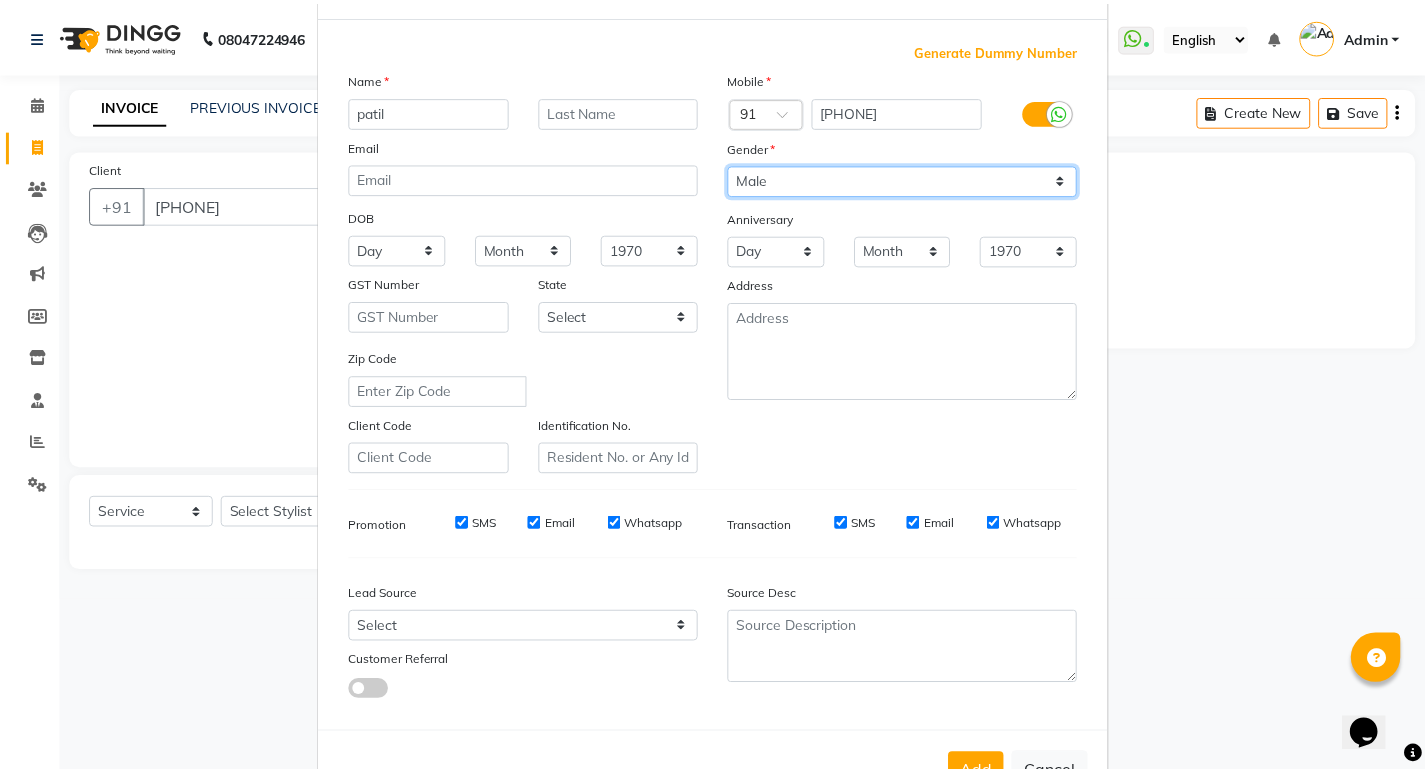 scroll, scrollTop: 150, scrollLeft: 0, axis: vertical 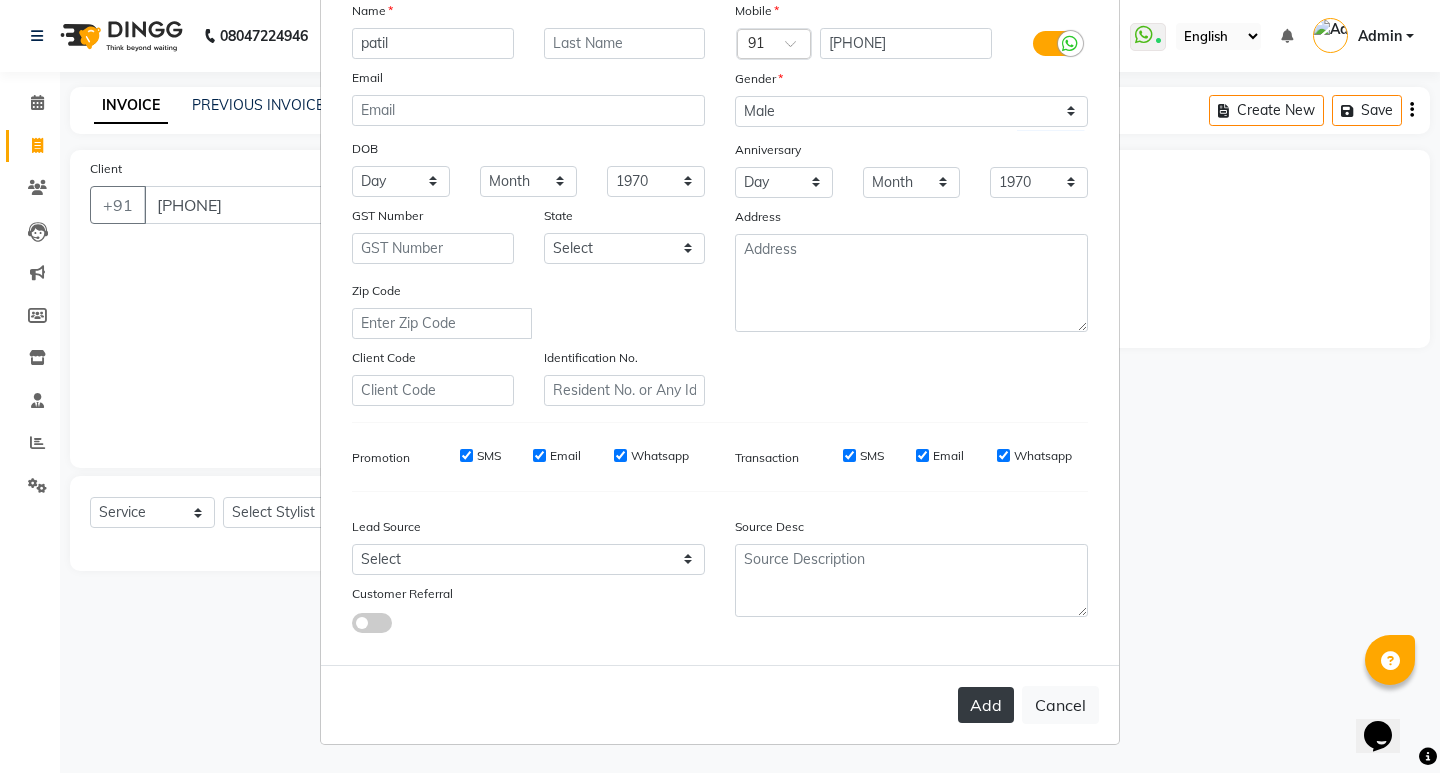 click on "Add" at bounding box center (986, 705) 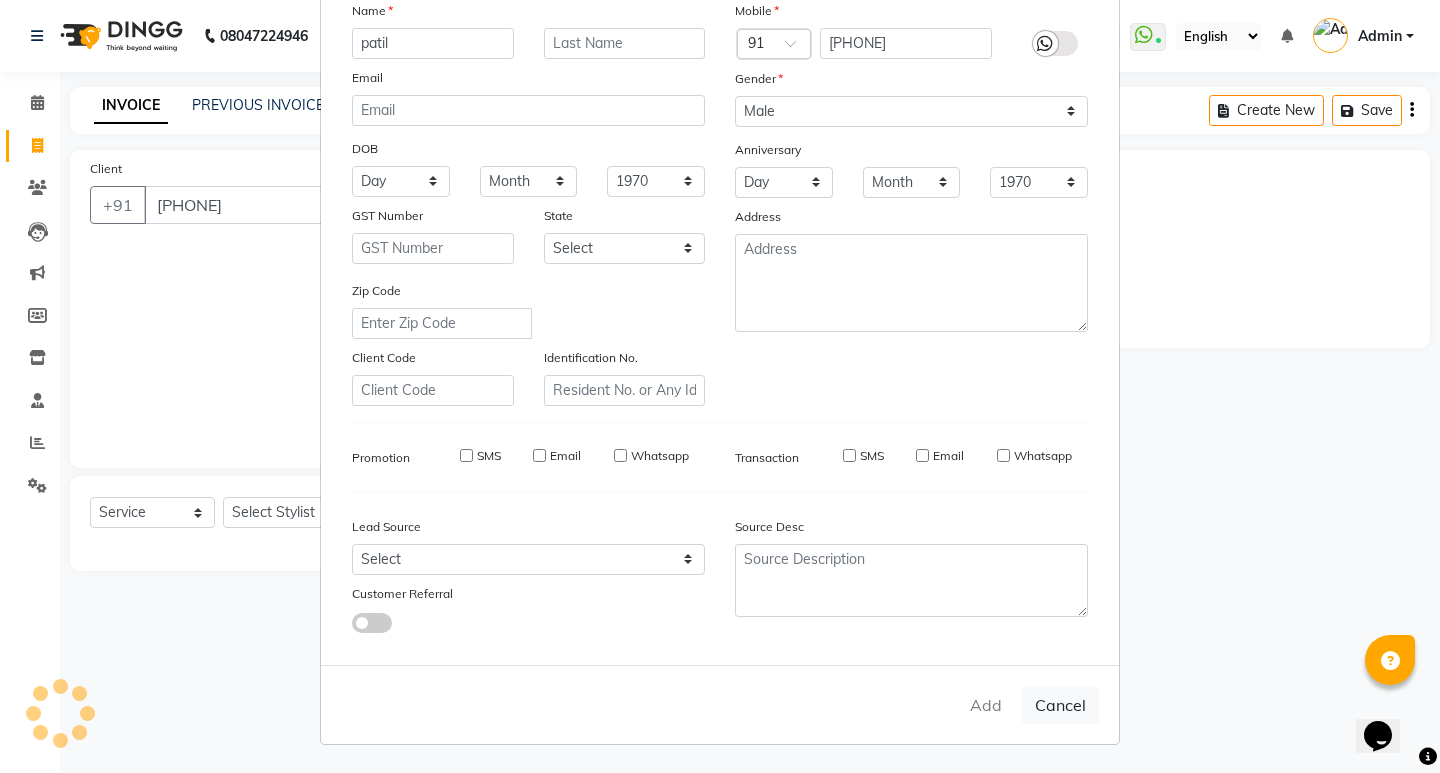 type 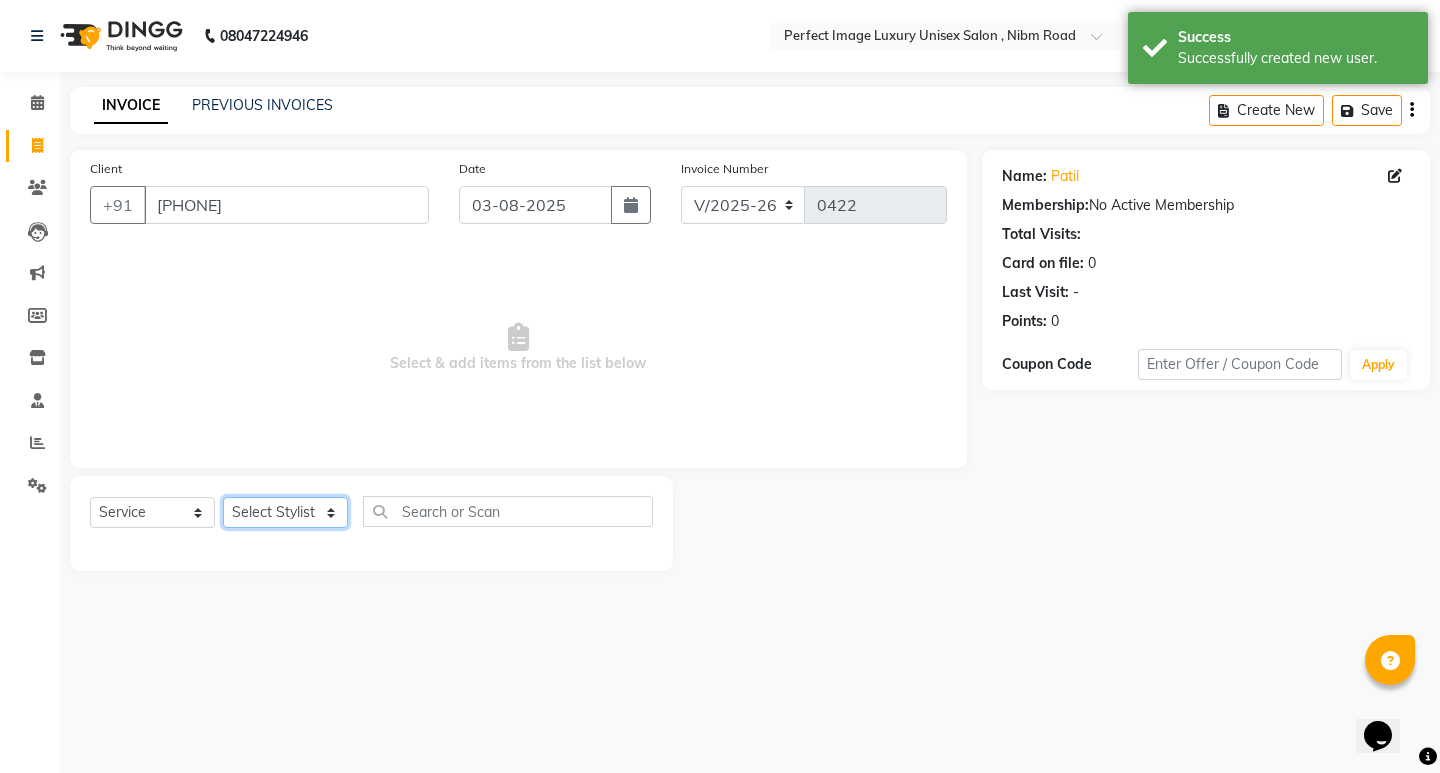 click on "Select Stylist [FIRST] [FIRST] Manager  [FIRST] [FIRST] [FIRST] [FIRST]" 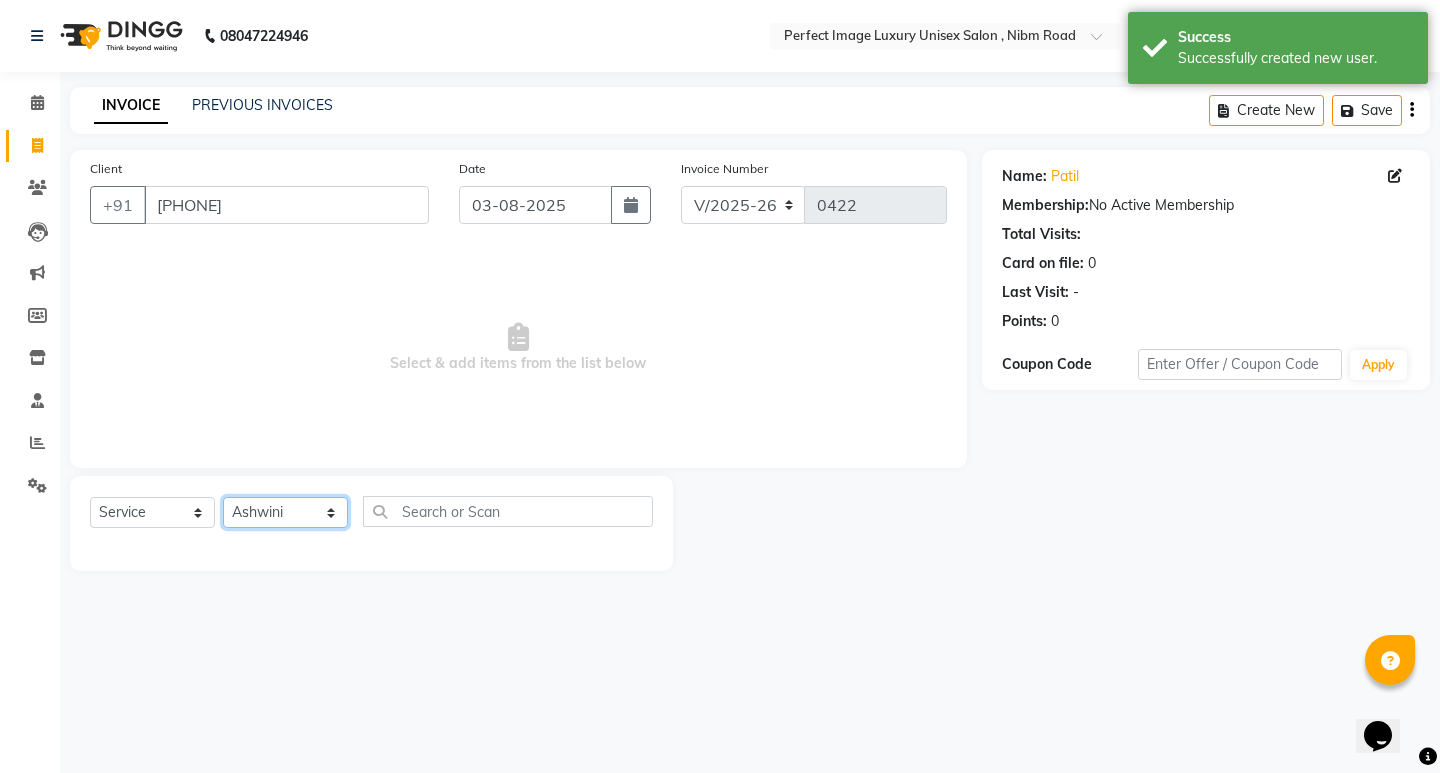 click on "Select Stylist [FIRST] [FIRST] Manager  [FIRST] [FIRST] [FIRST] [FIRST]" 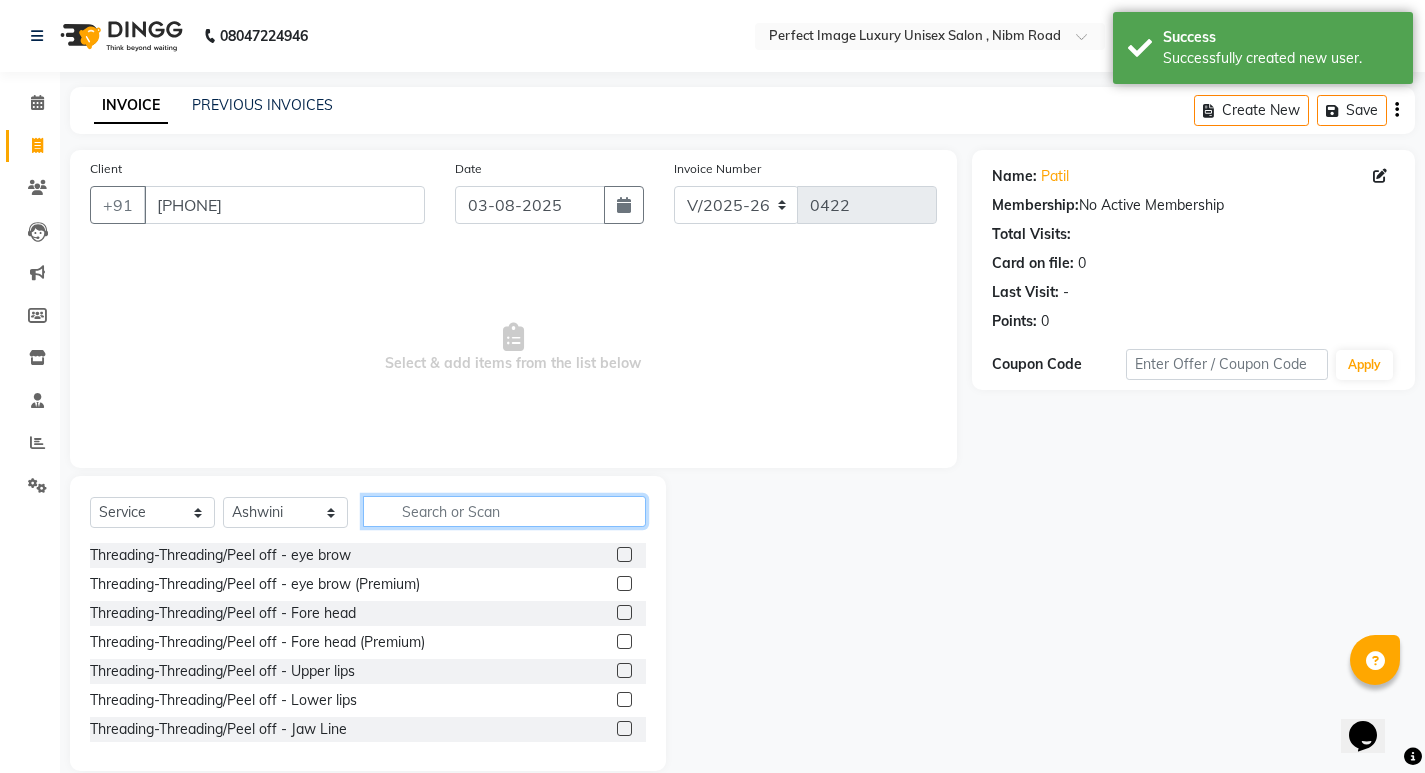 click 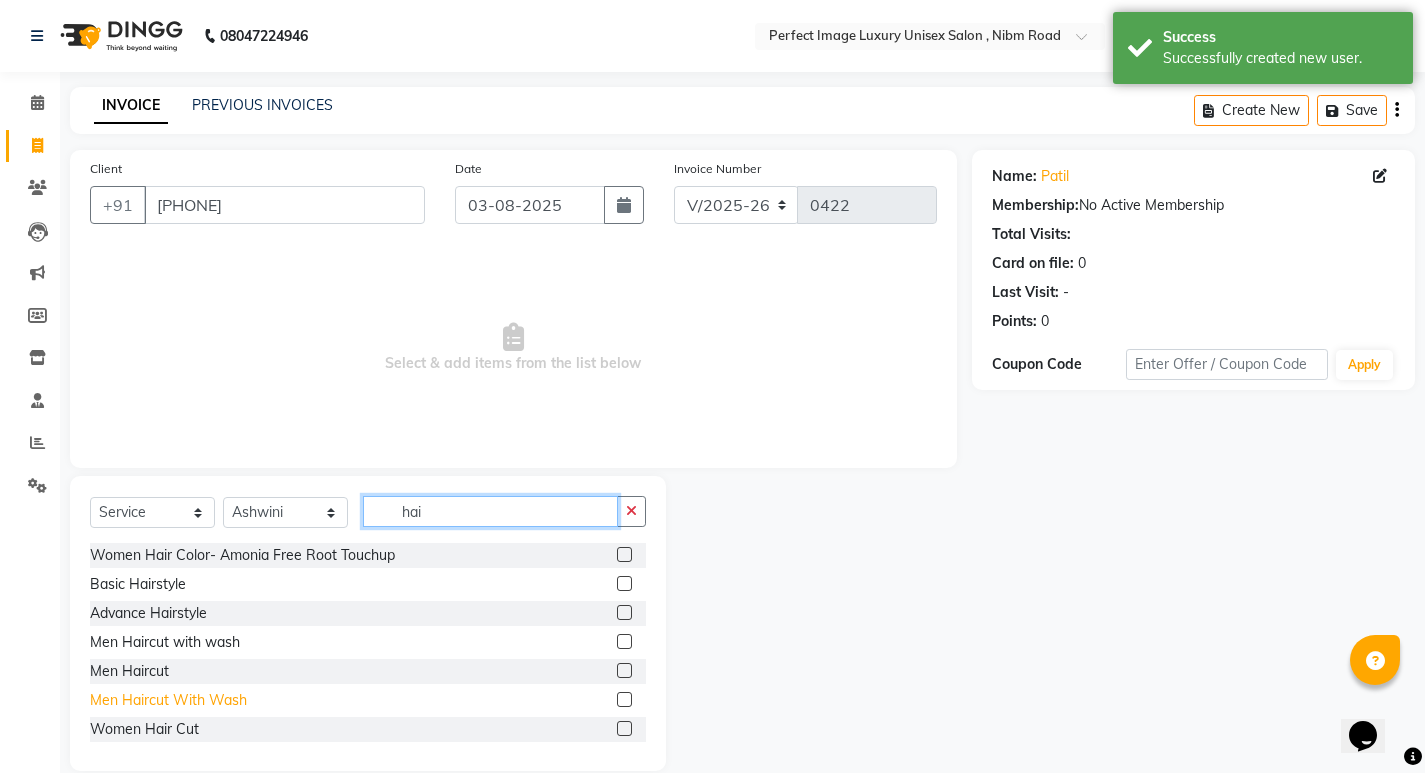 type on "hai" 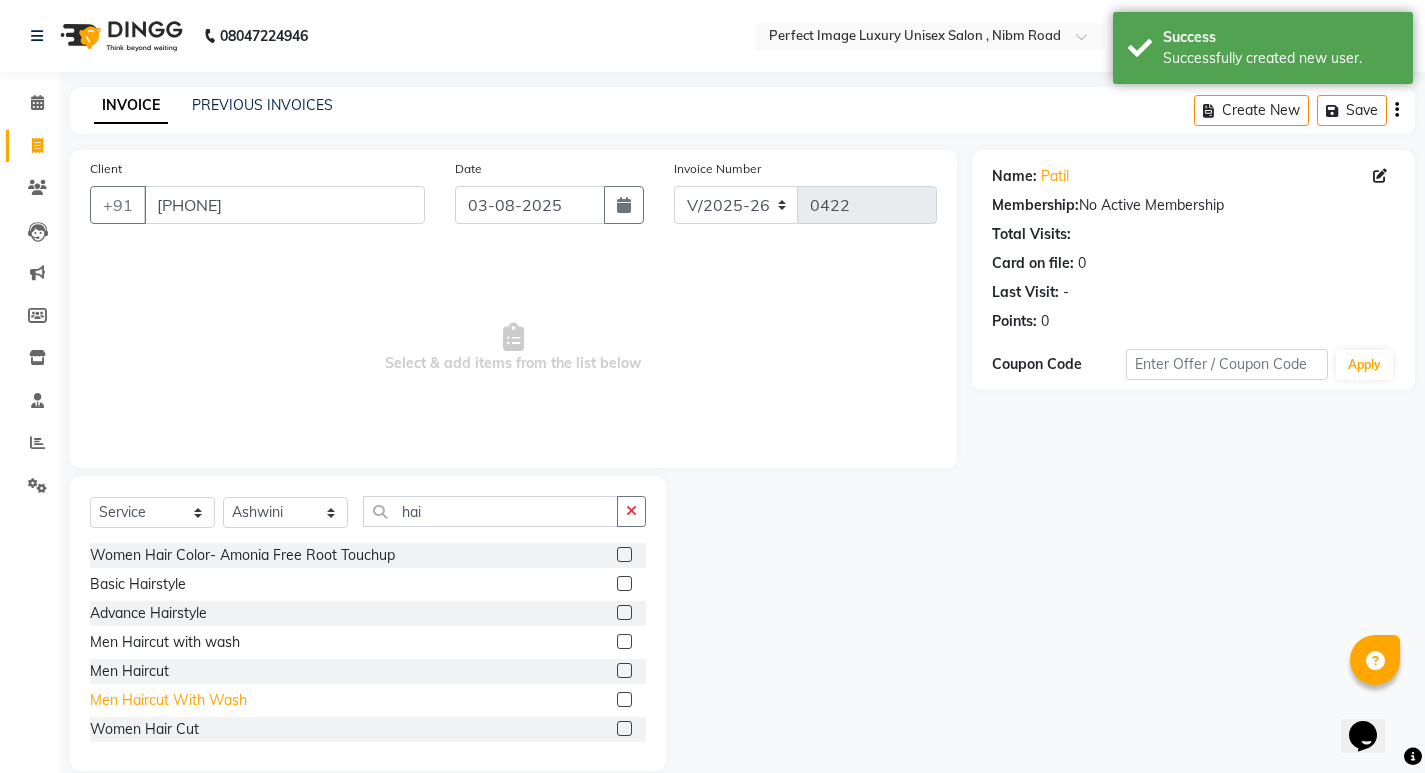 click on "Men Haircut With Wash" 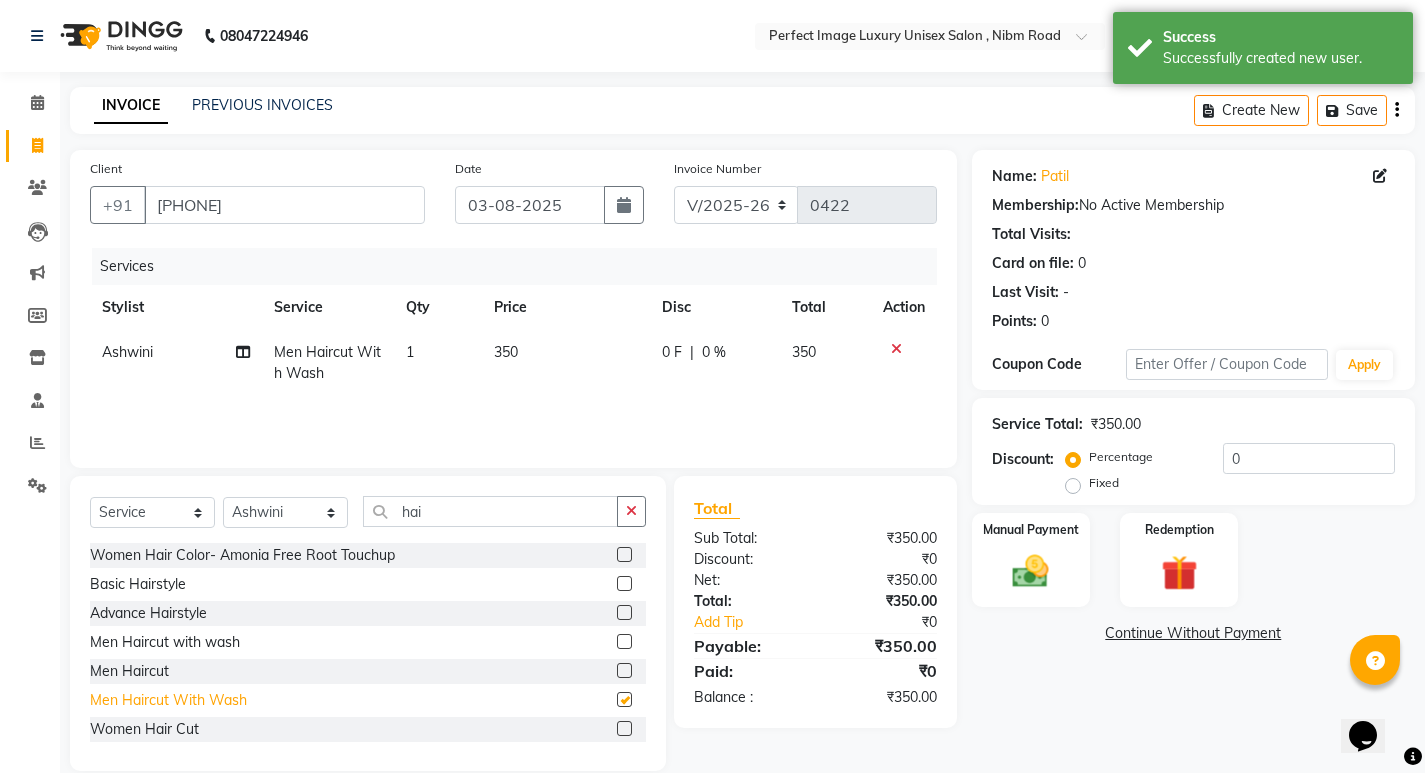 checkbox on "false" 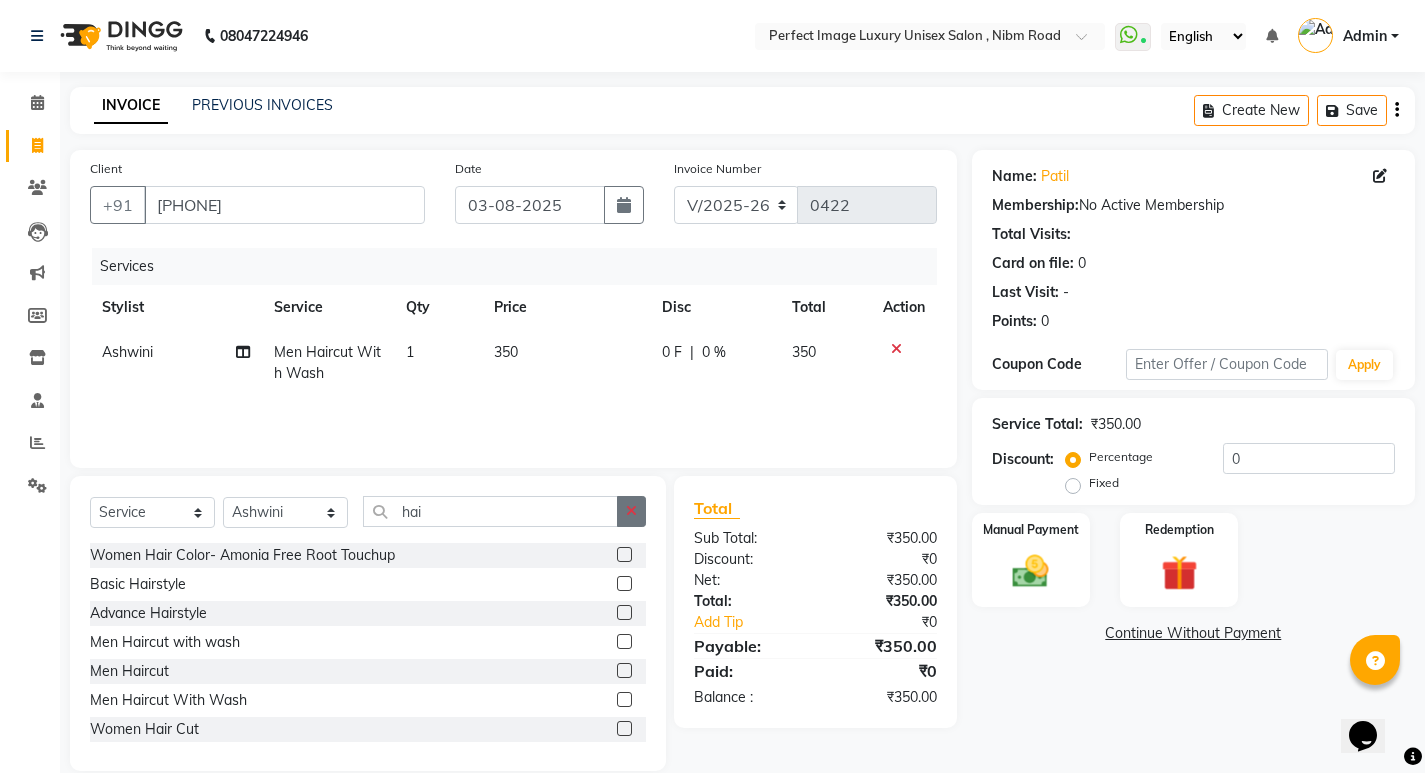 click 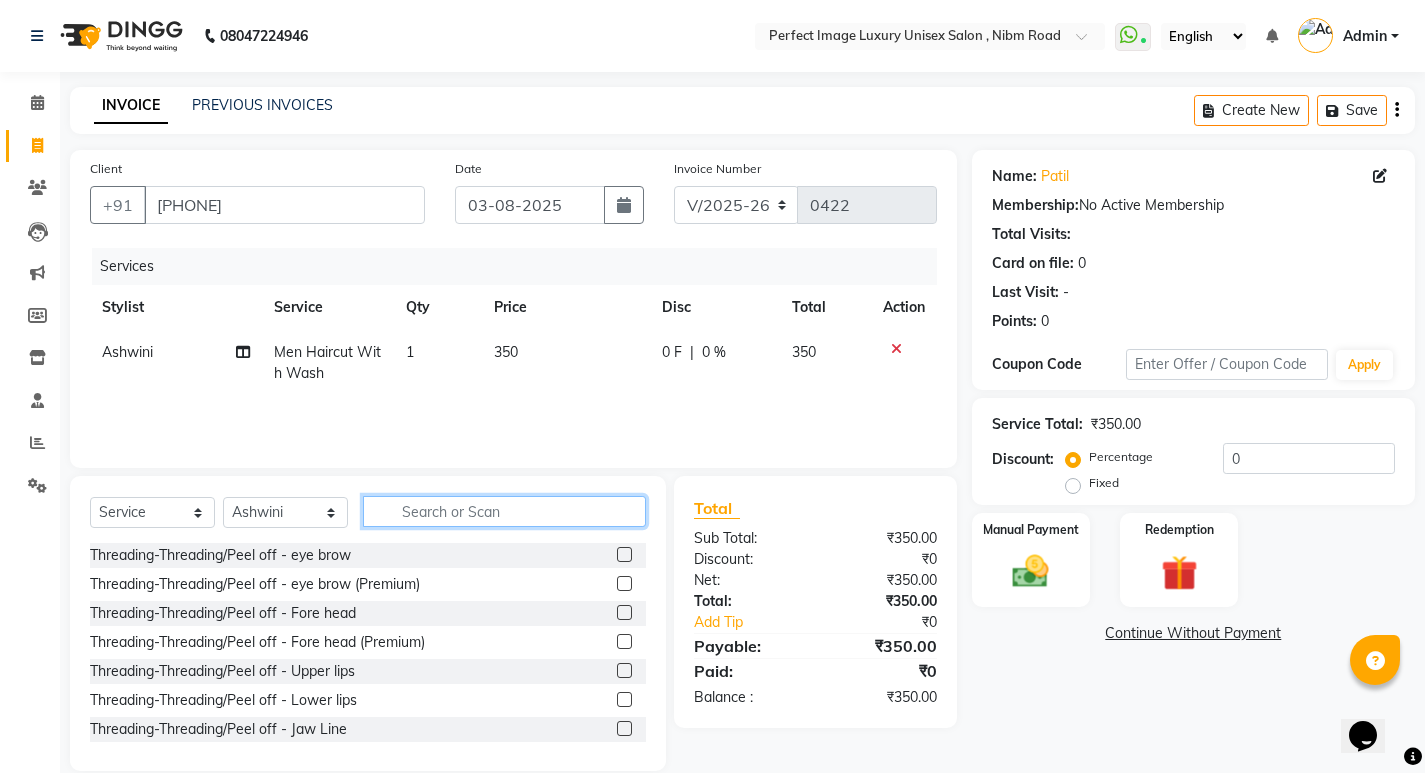 click 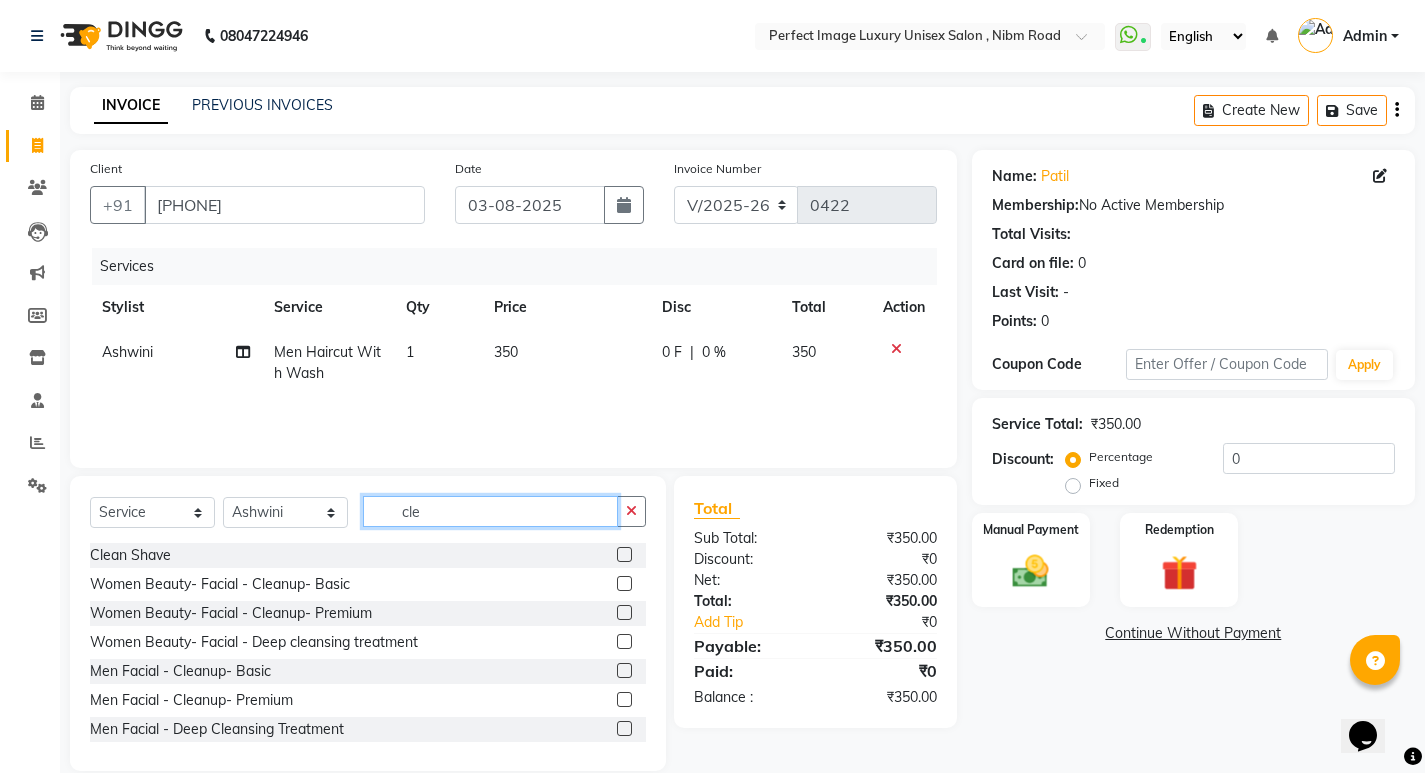 type on "cle" 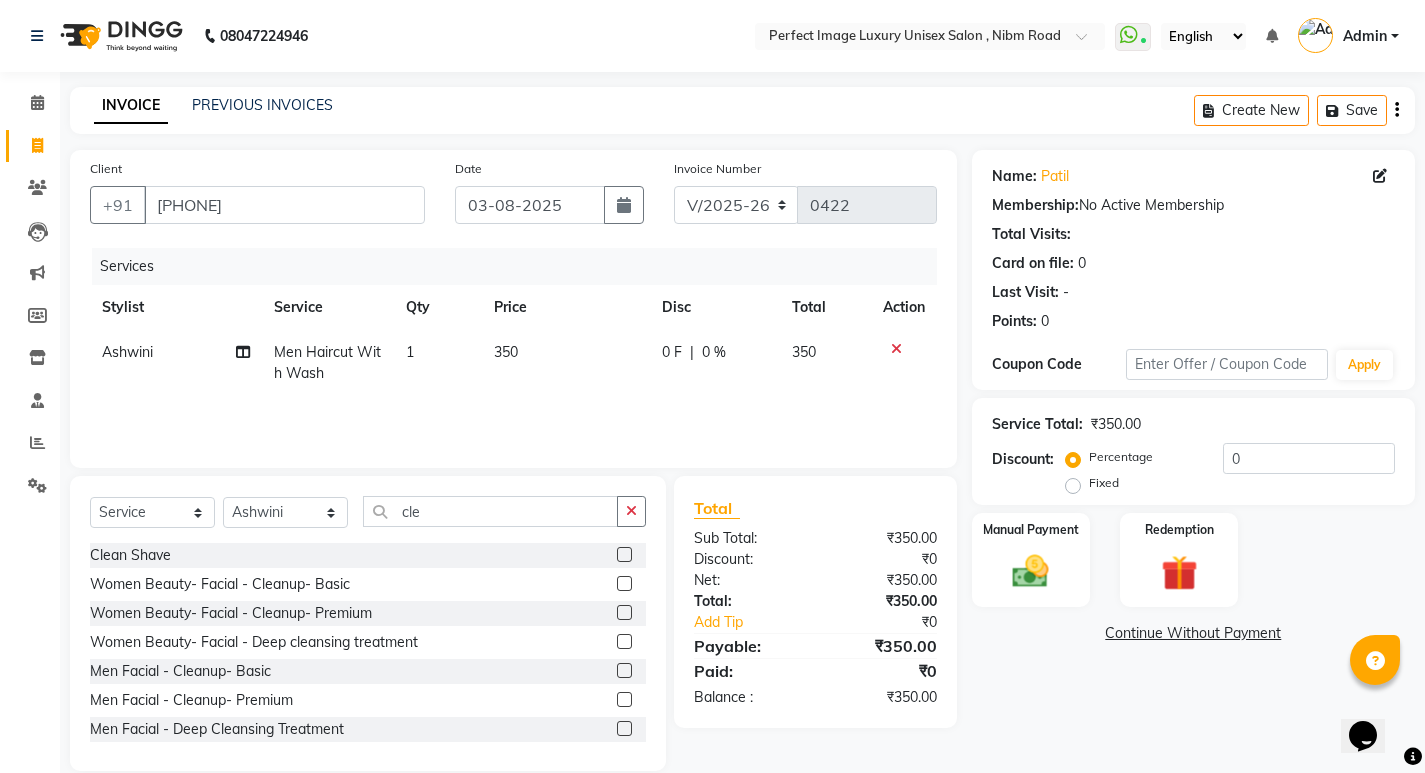 click on "Clean Shave" 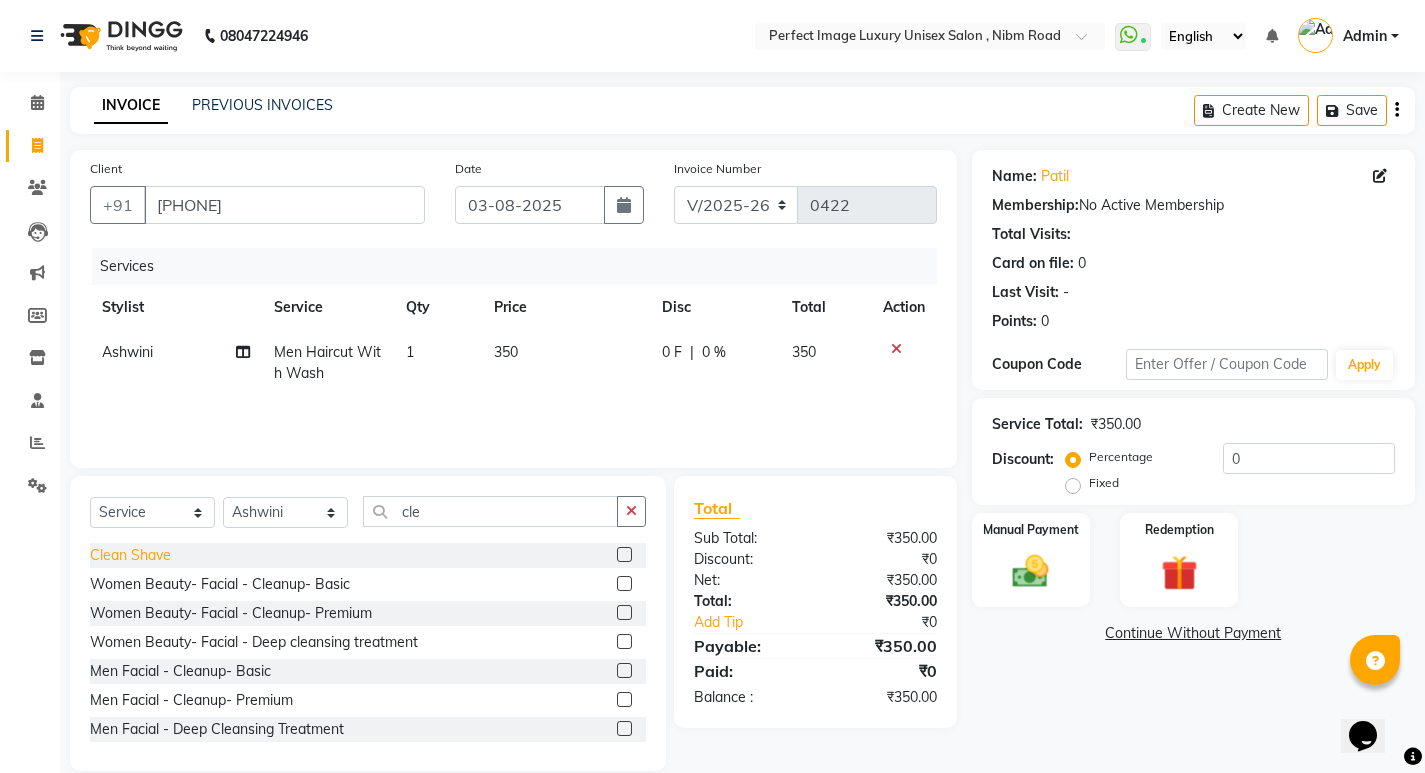 click on "Clean Shave" 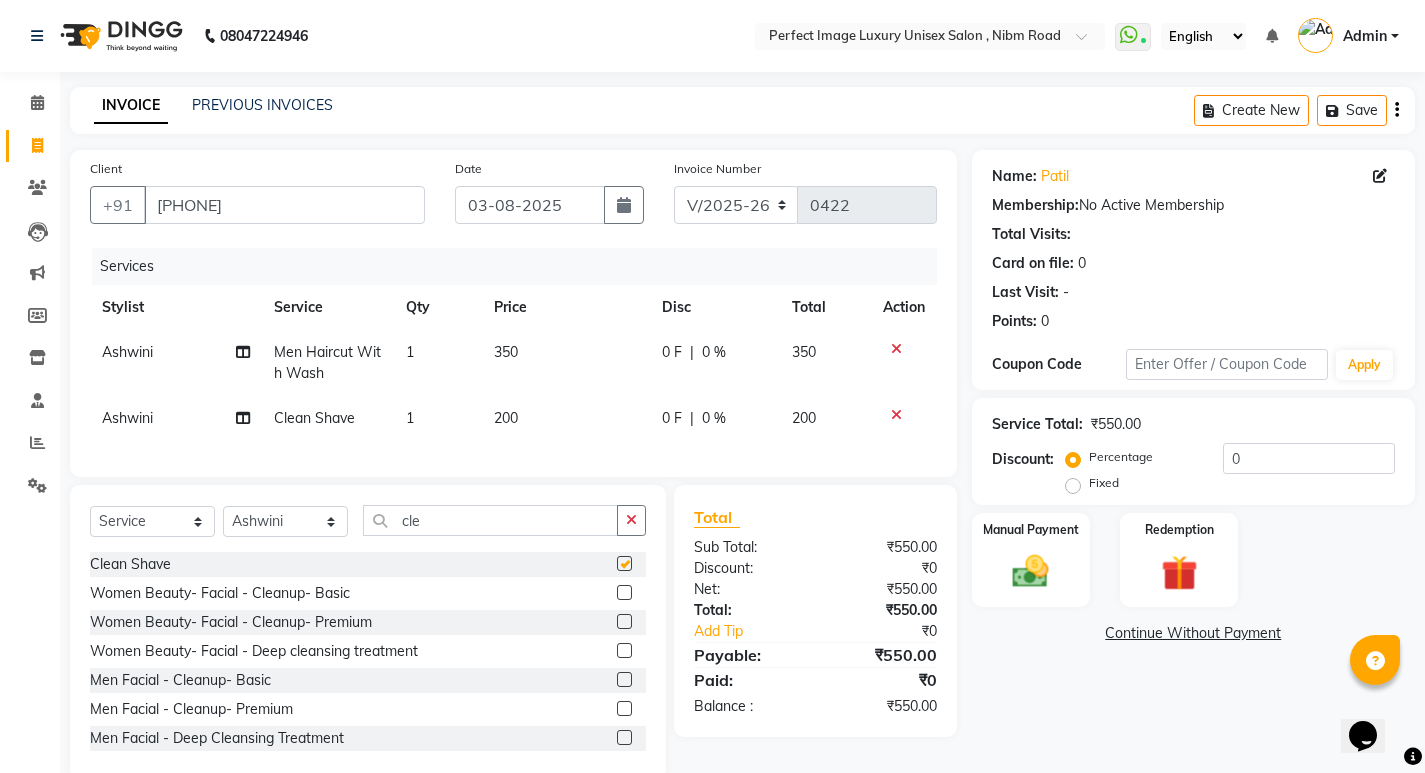 checkbox on "false" 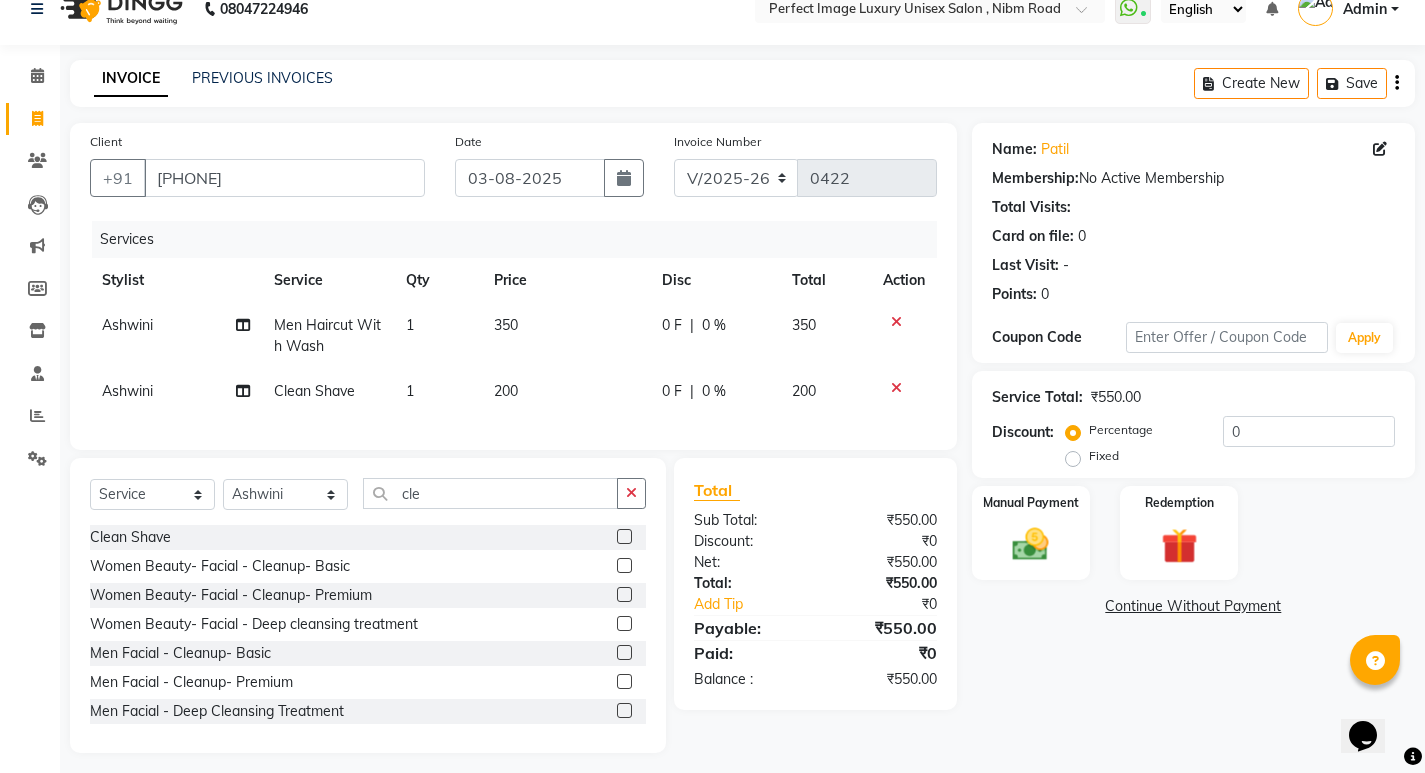 scroll, scrollTop: 52, scrollLeft: 0, axis: vertical 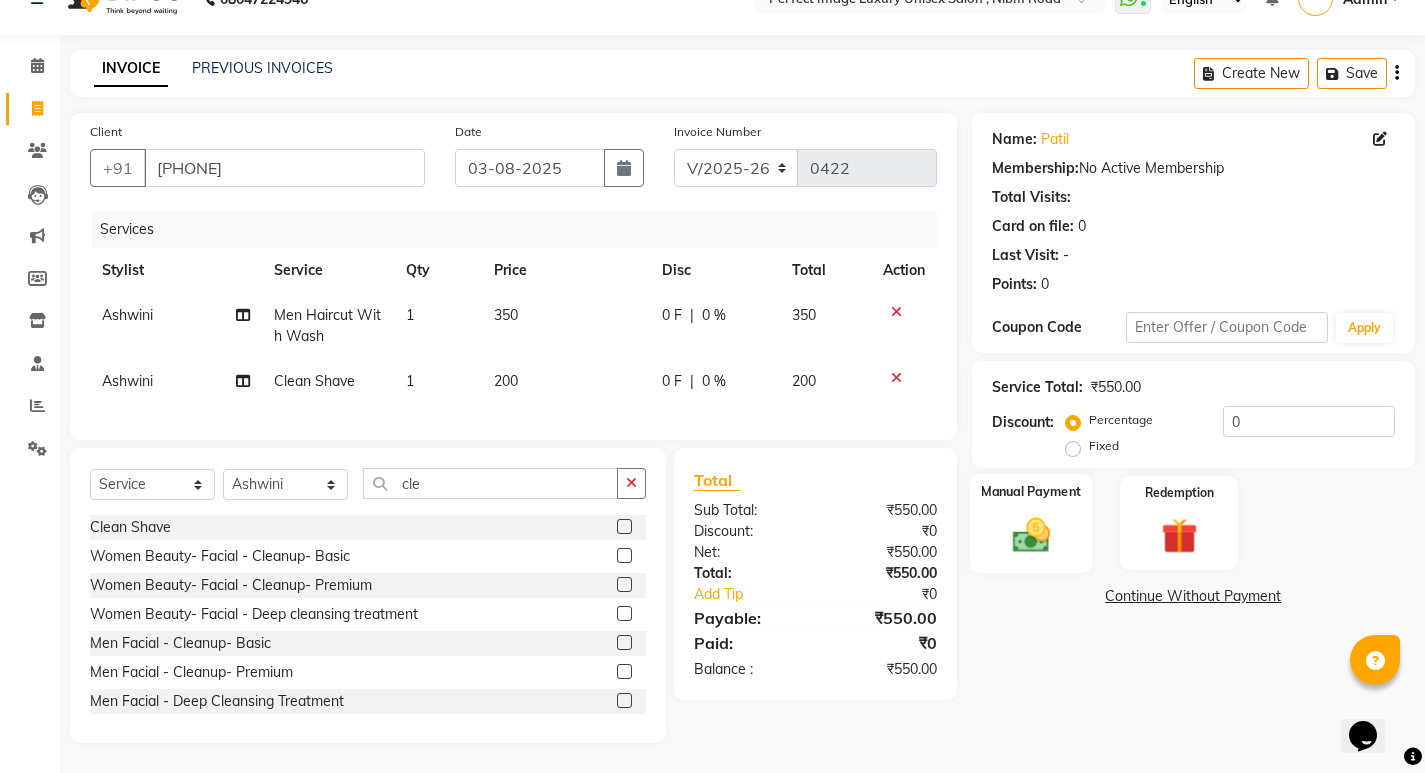 drag, startPoint x: 989, startPoint y: 530, endPoint x: 1003, endPoint y: 534, distance: 14.56022 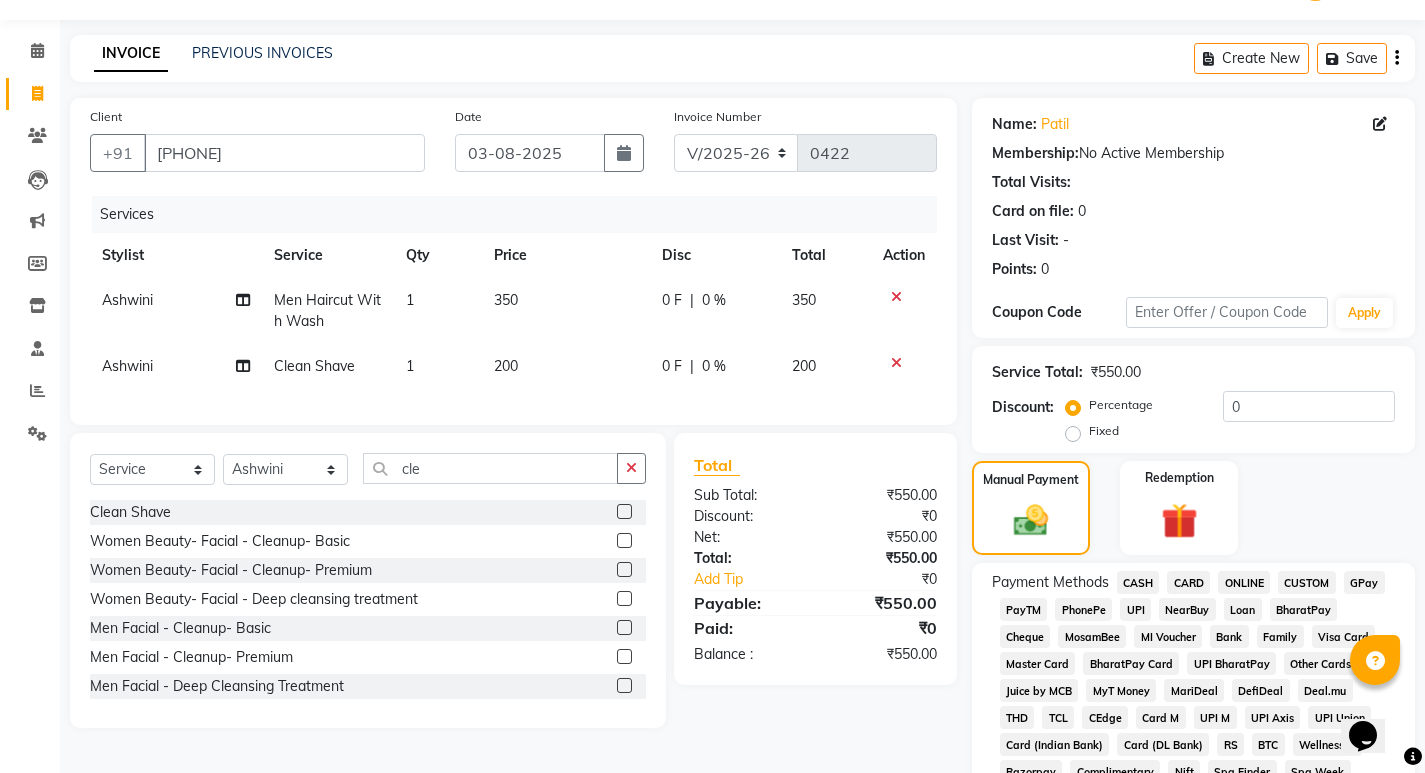 click on "CASH" 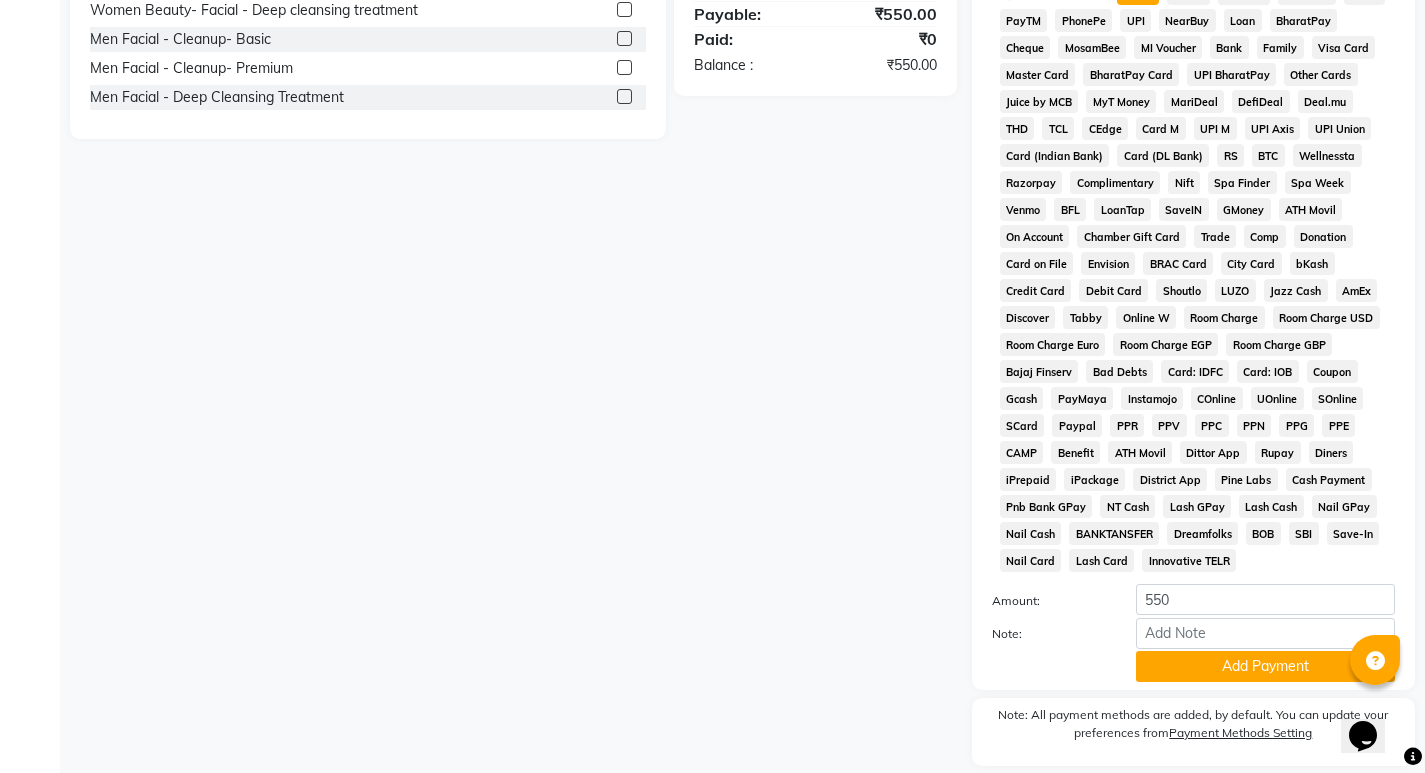 scroll, scrollTop: 705, scrollLeft: 0, axis: vertical 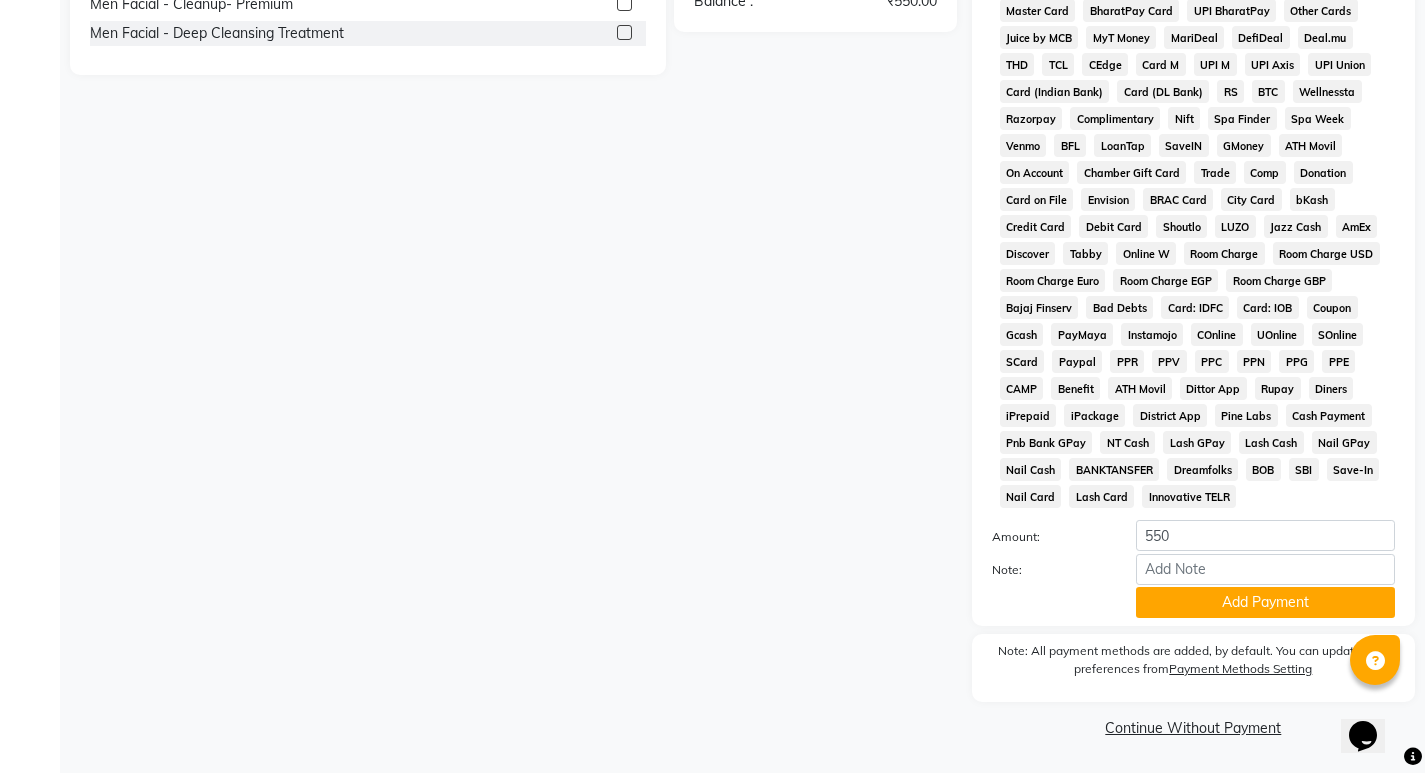 click on "Note:" 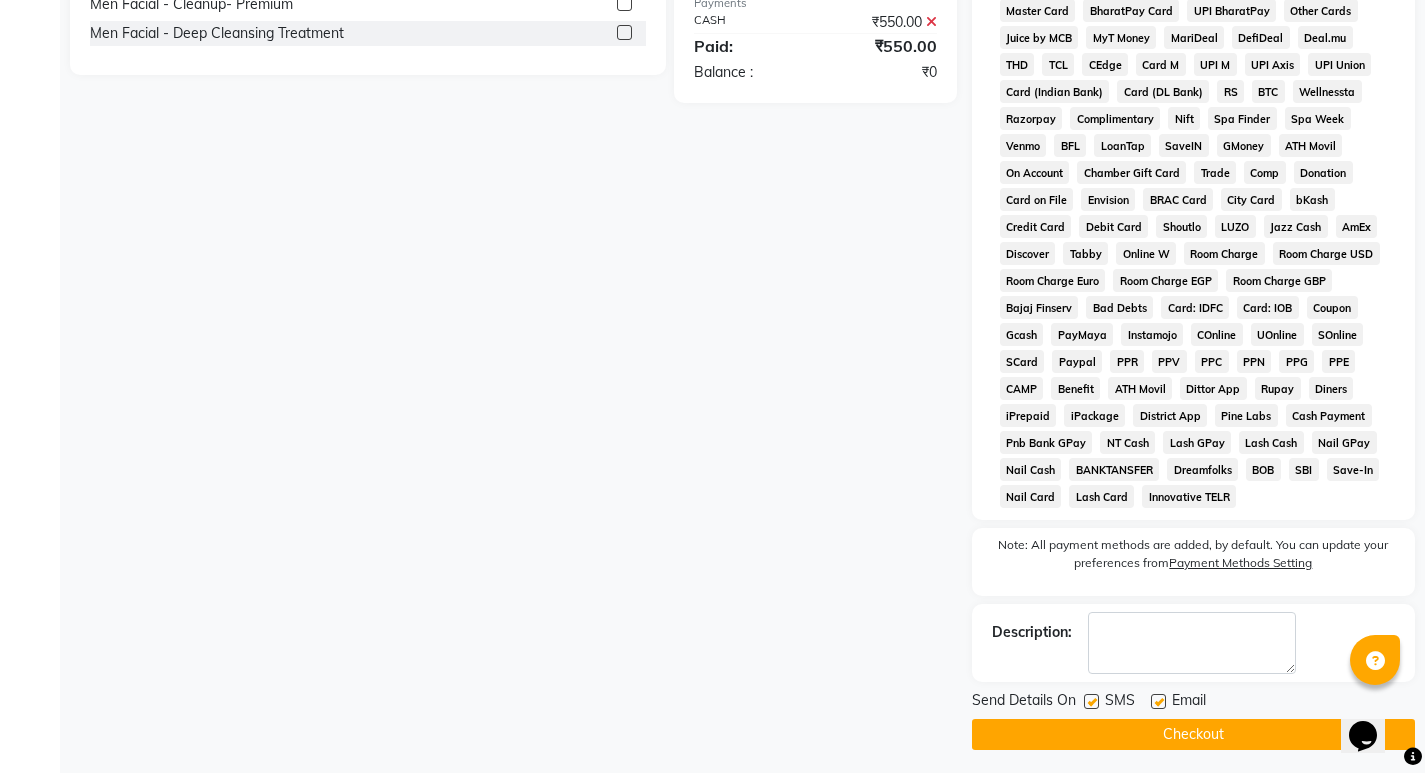 click on "Checkout" 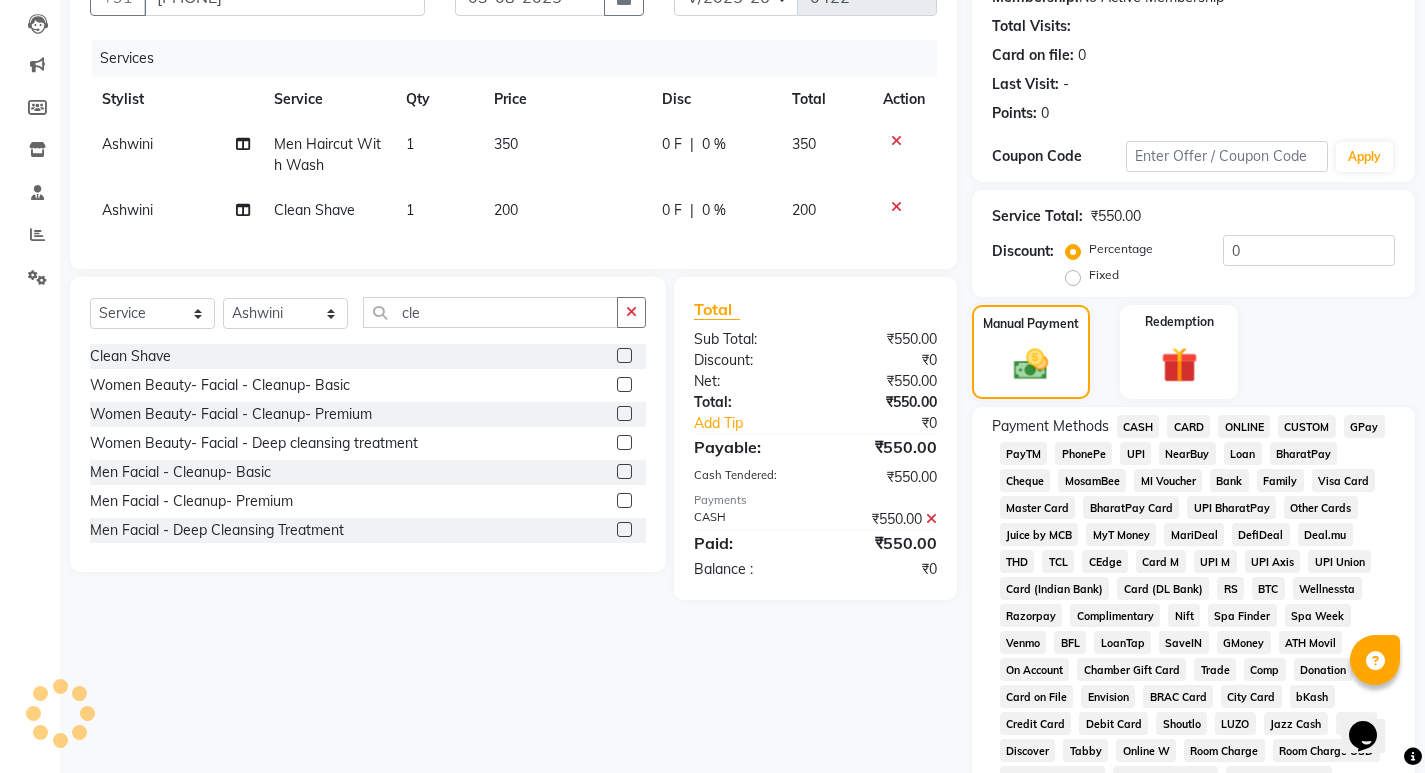 scroll, scrollTop: 205, scrollLeft: 0, axis: vertical 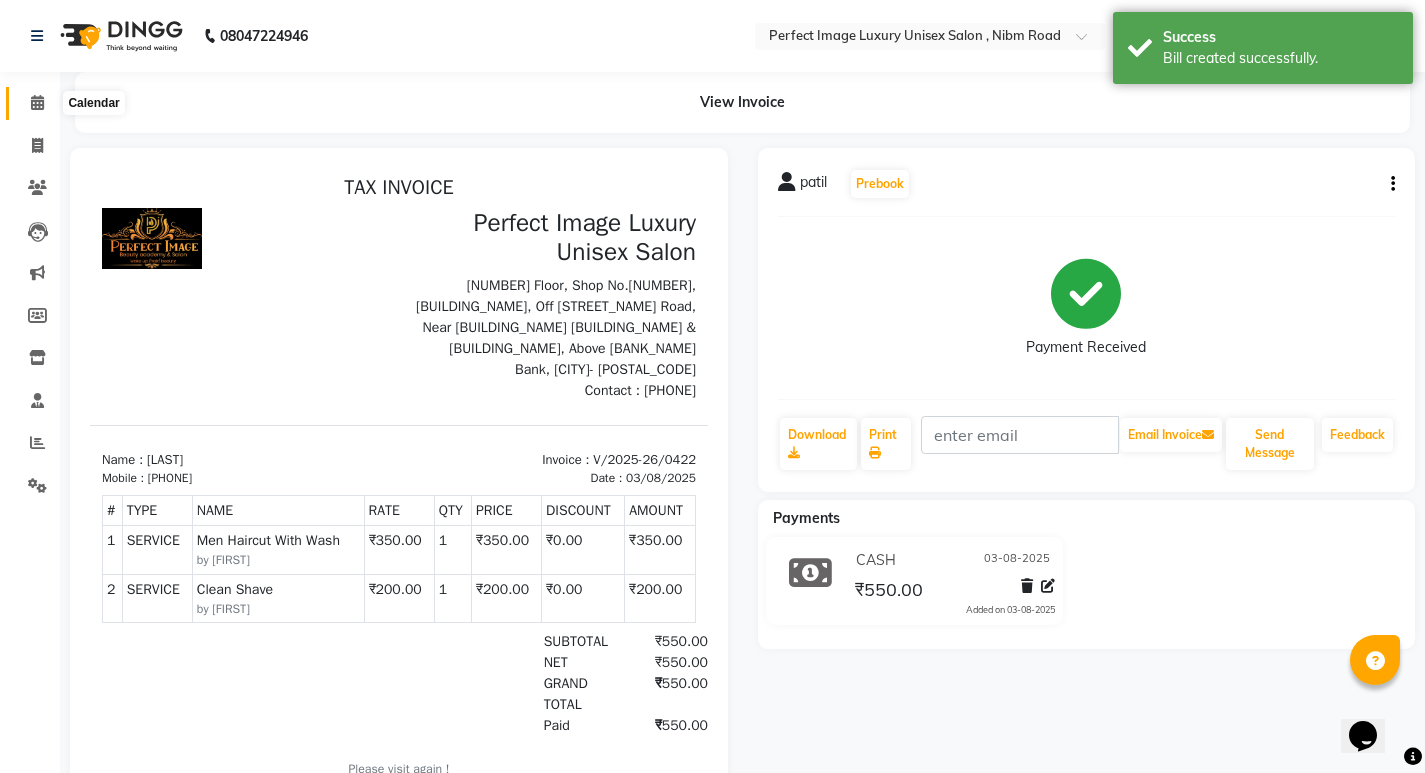 click 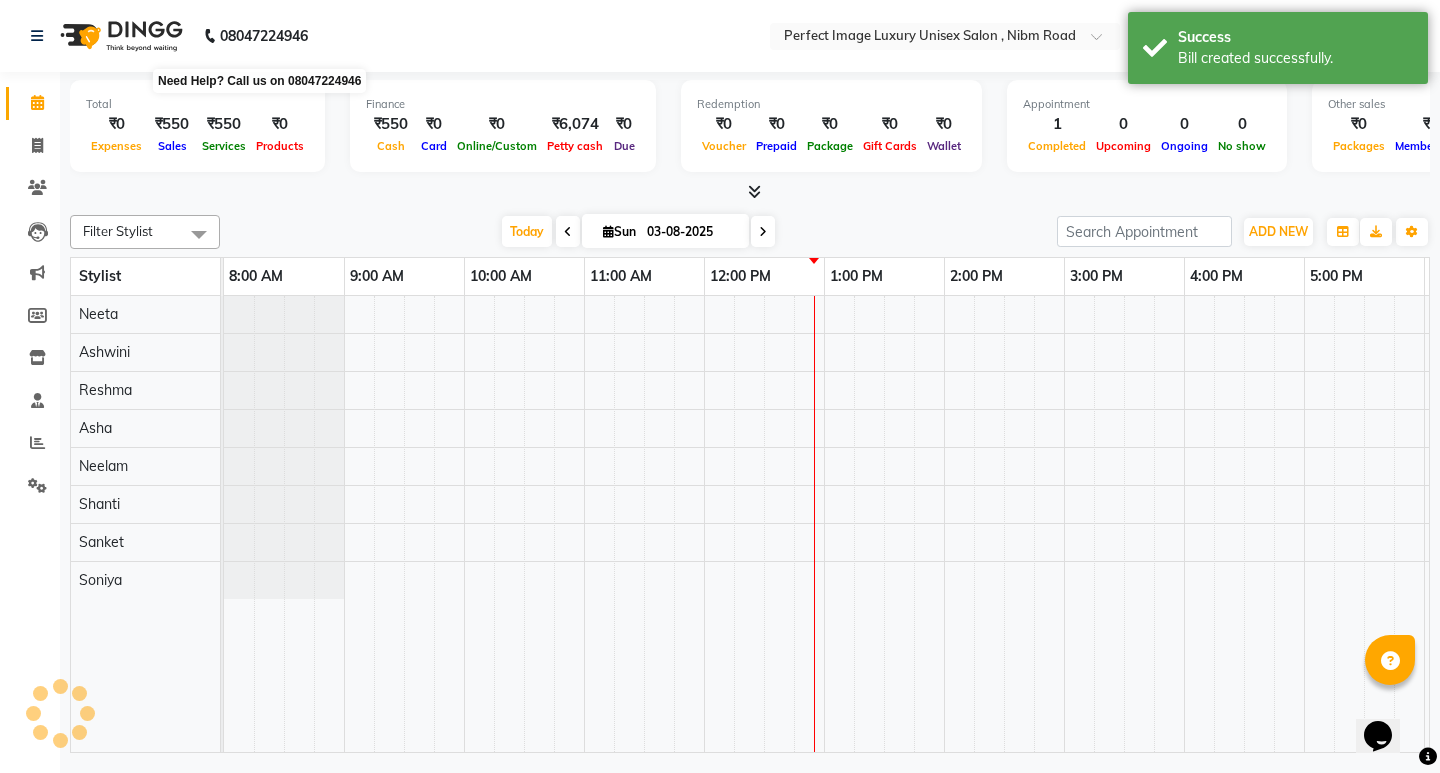 scroll, scrollTop: 0, scrollLeft: 0, axis: both 